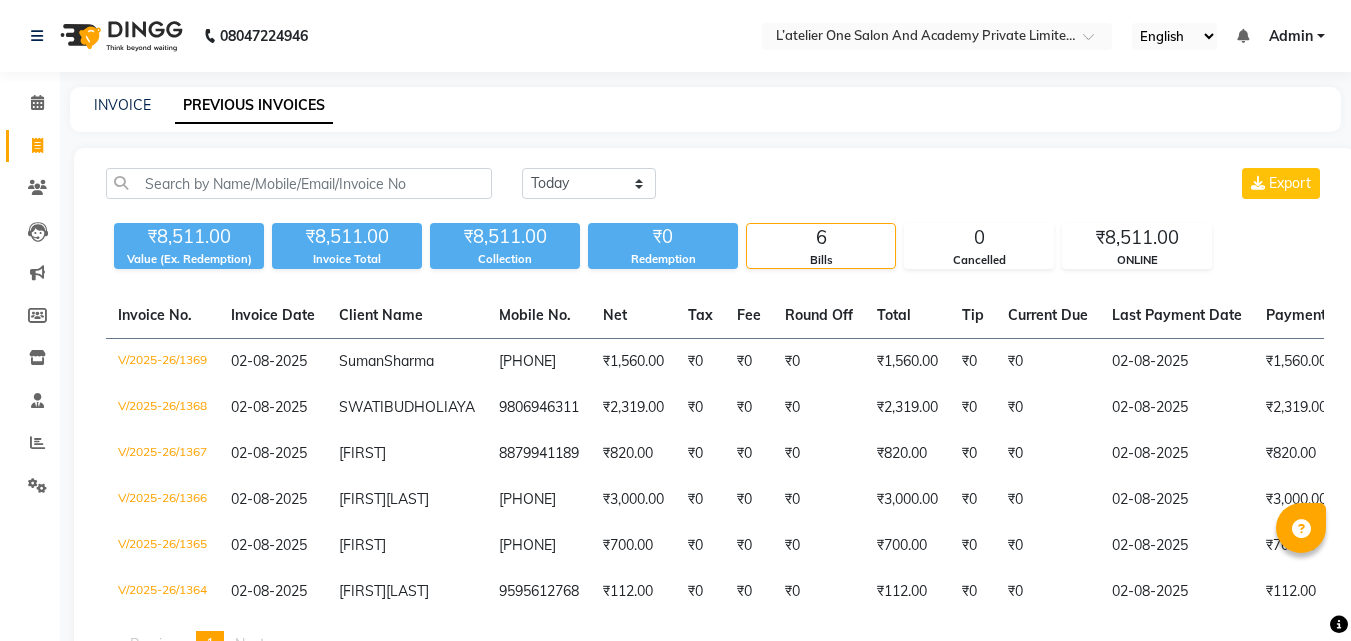 scroll, scrollTop: 0, scrollLeft: 0, axis: both 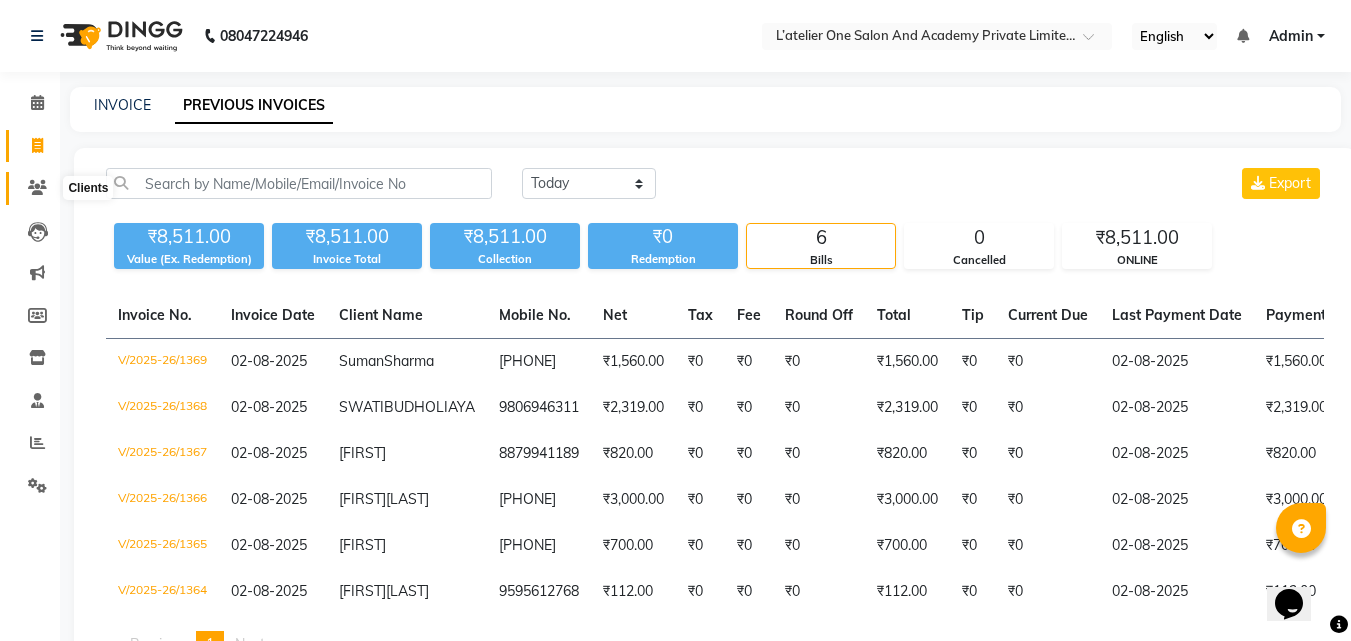 click 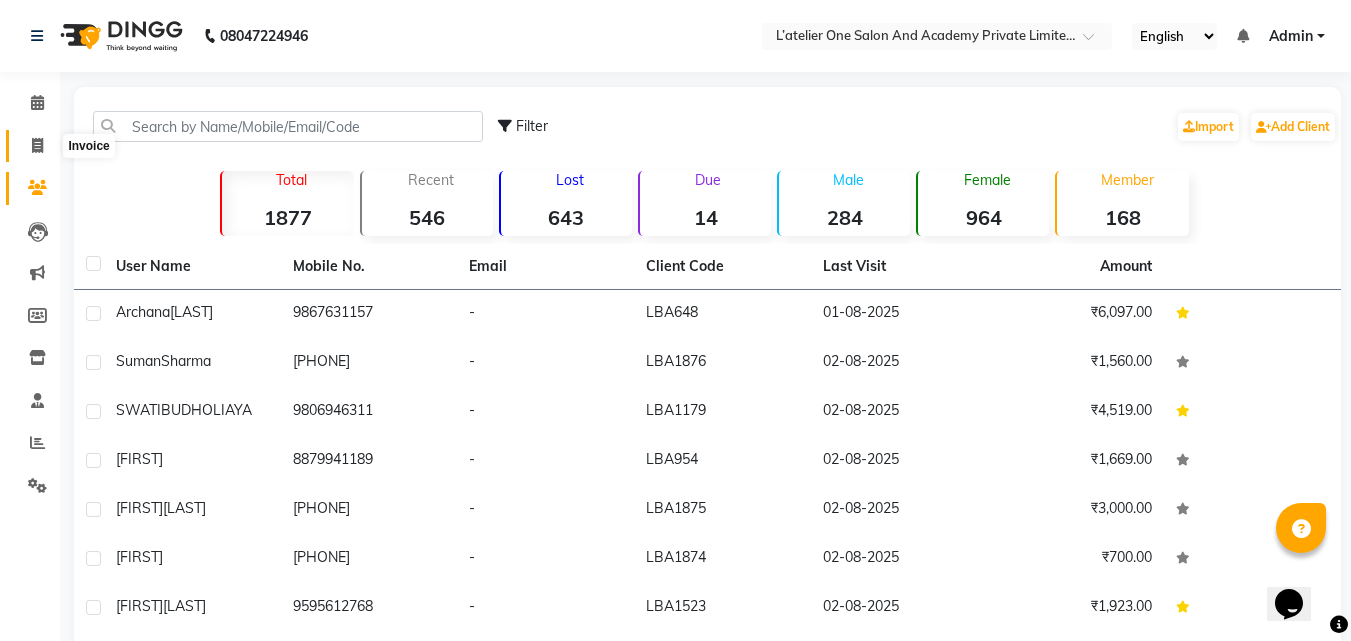 click 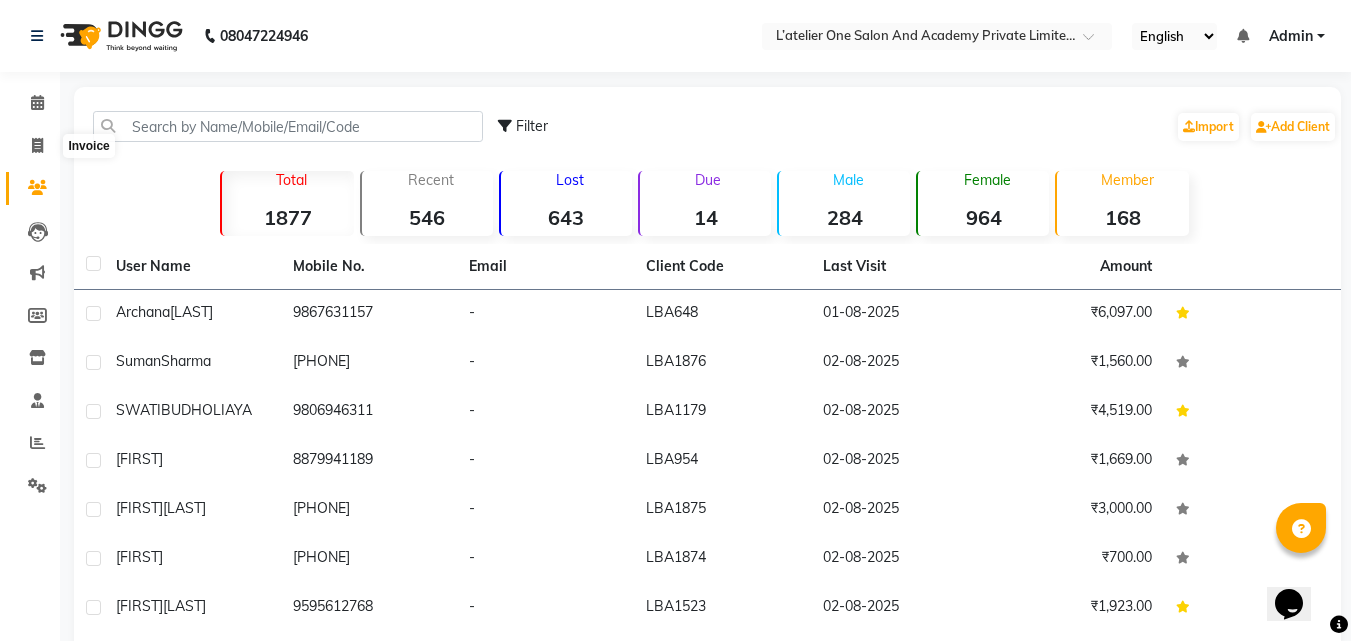 select on "service" 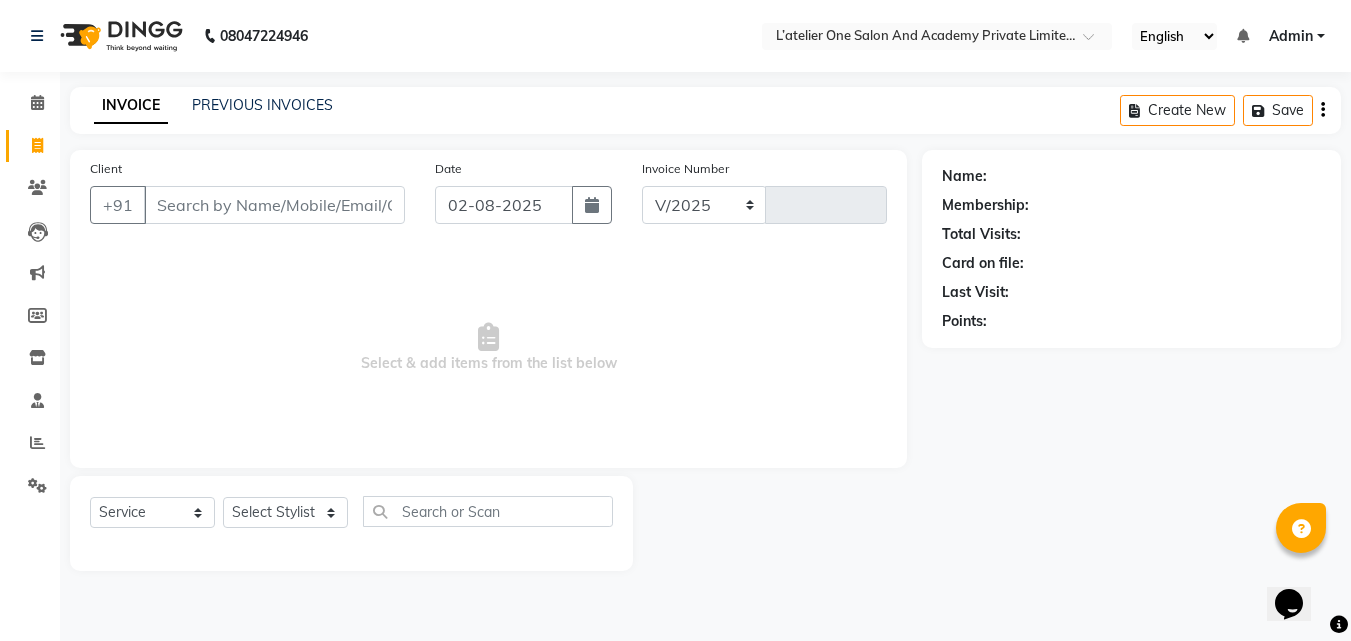 select on "6939" 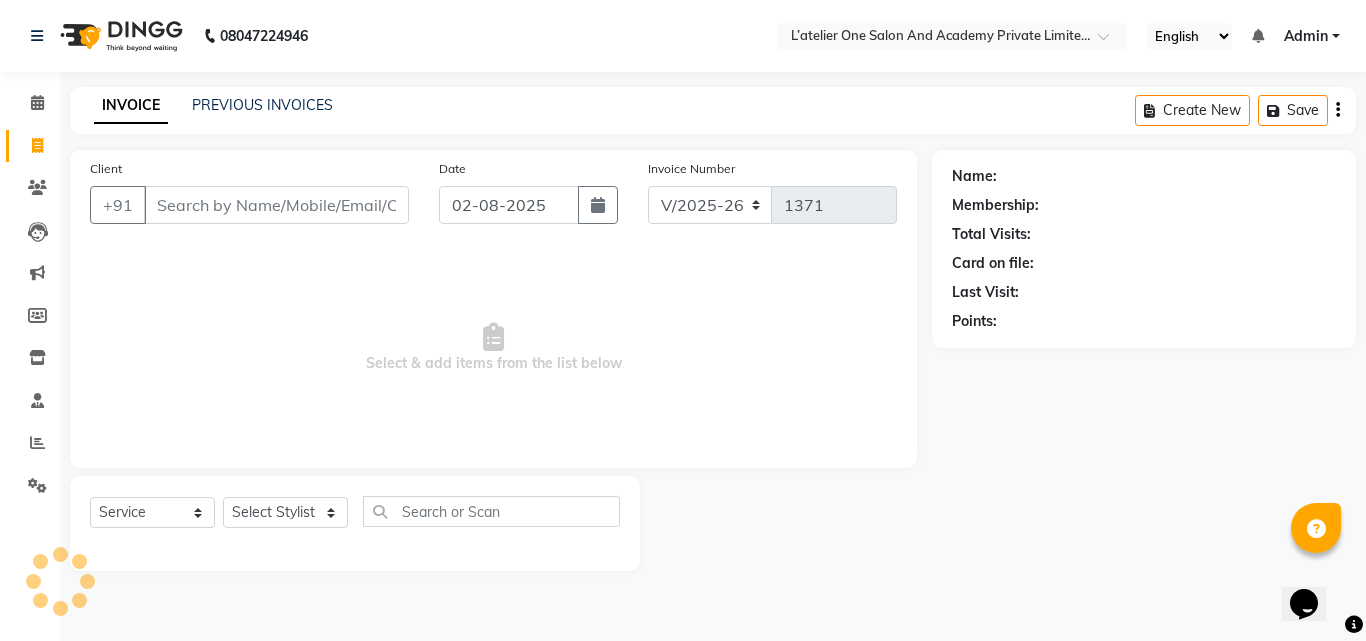 click on "Client" at bounding box center [276, 205] 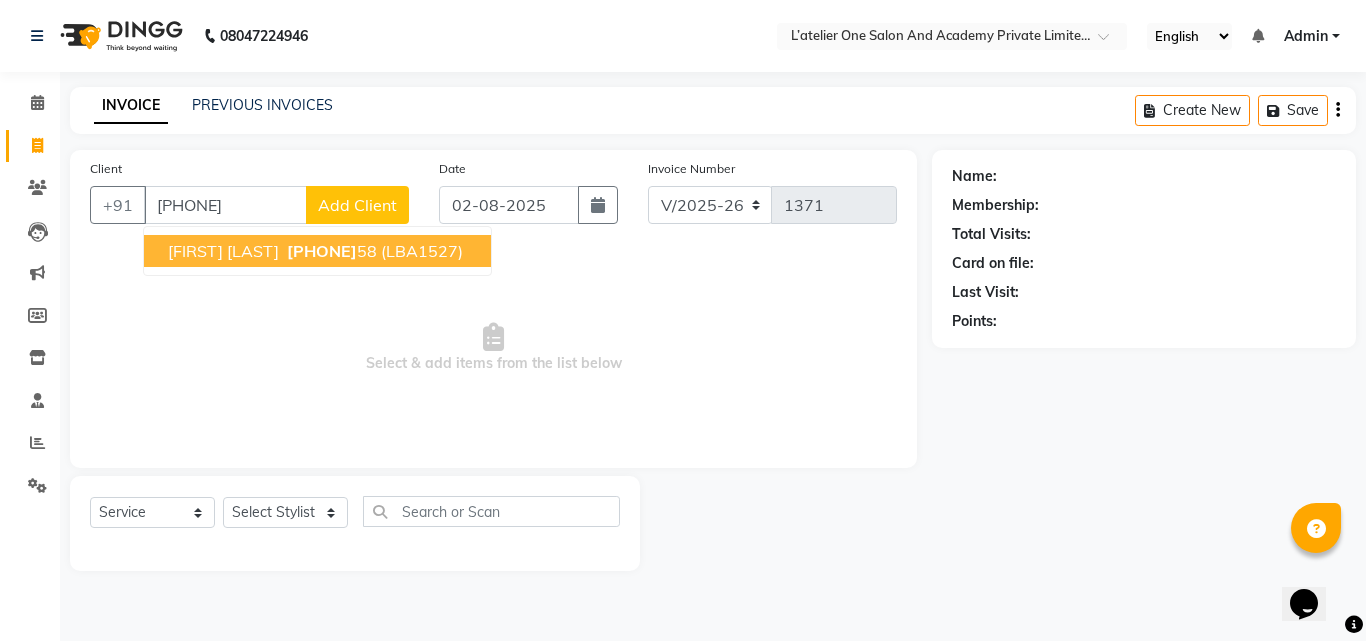 click on "[FIRST] [LAST] [PHONE]" at bounding box center [317, 251] 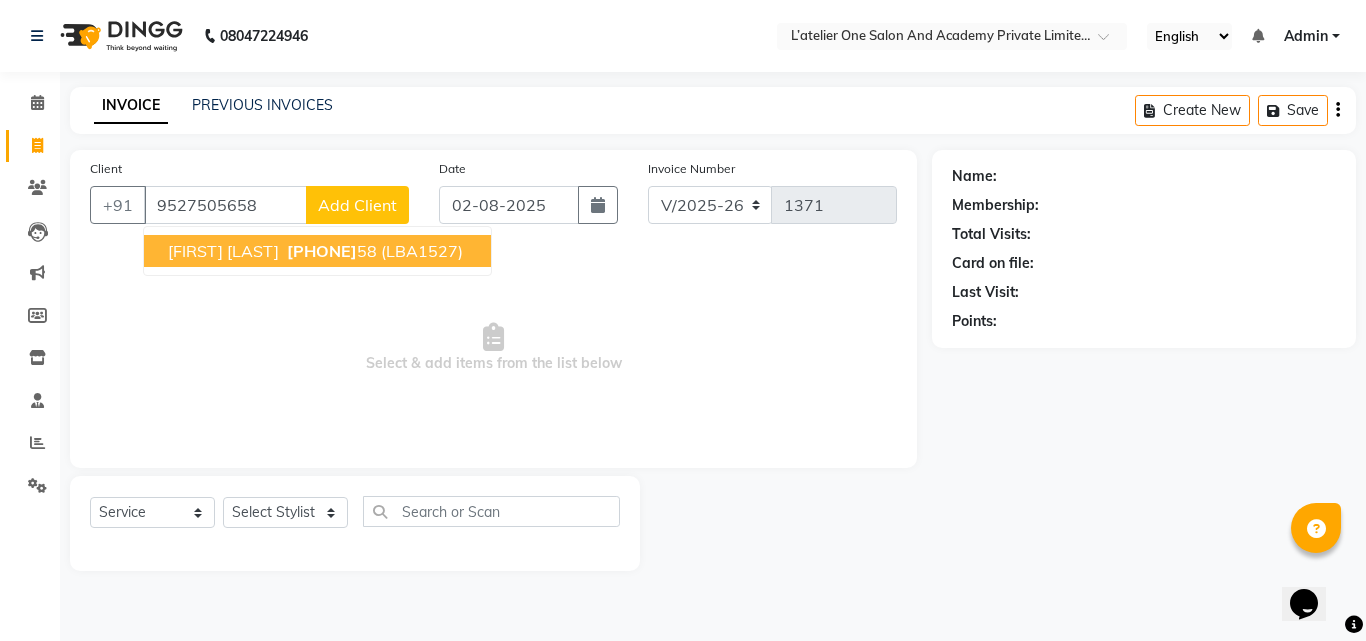 type on "9527505658" 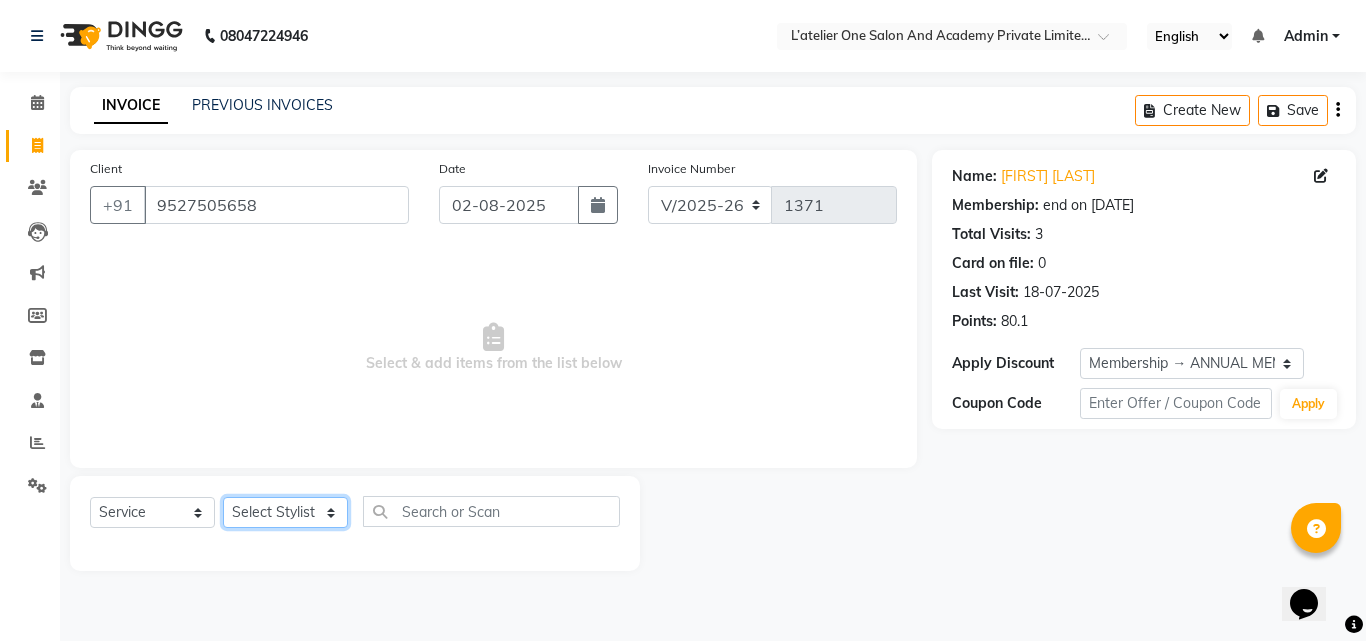 click on "Select Stylist [FIRST] [LAST] [FIRST] [LAST] [FIRST] [LAST] [FIRST] [LAST] [FIRST] [LAST] [FIRST] [LAST] [FIRST] [LAST] [FIRST] [LAST] [FIRST] [LAST]" 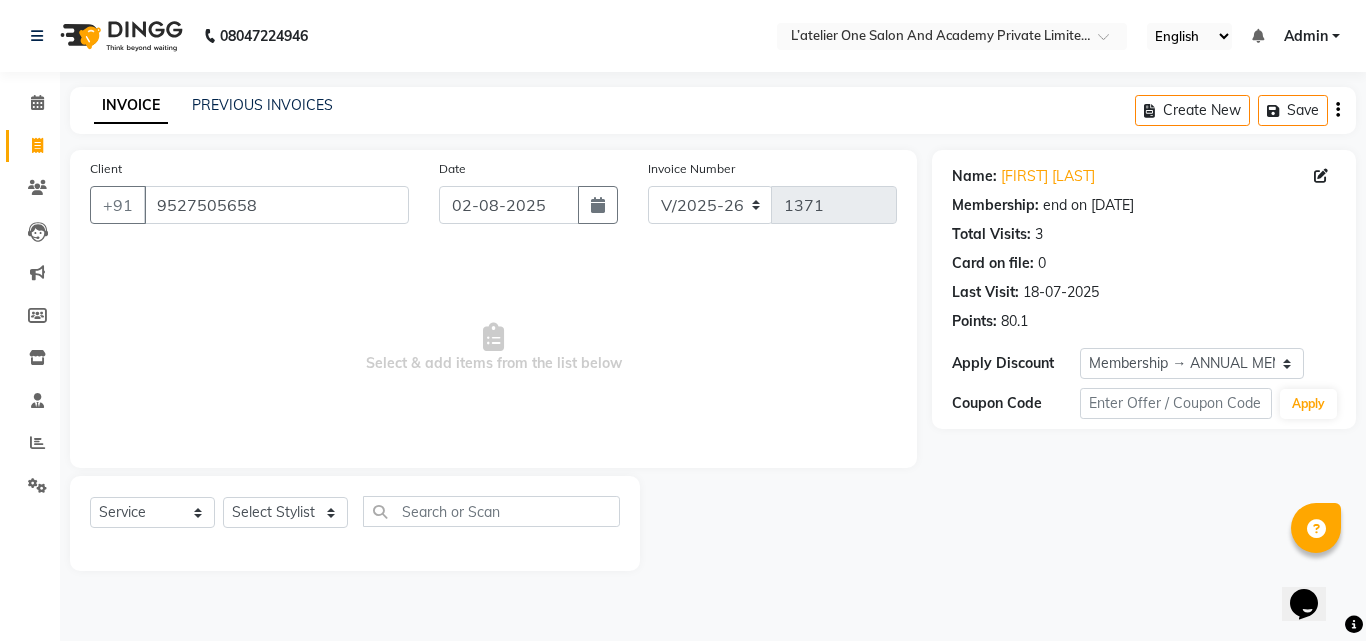 click on "Select & add items from the list below" at bounding box center (493, 348) 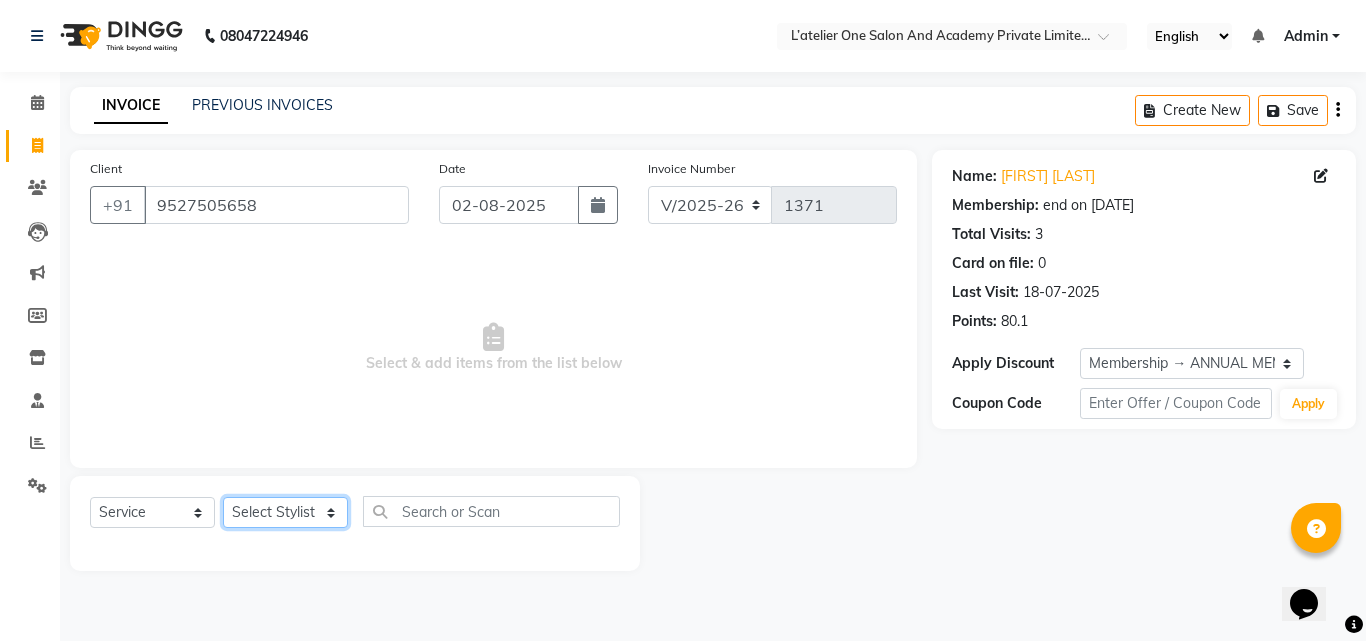 click on "Select Stylist [FIRST] [LAST] [FIRST] [LAST] [FIRST] [LAST] [FIRST] [LAST] [FIRST] [LAST] [FIRST] [LAST] [FIRST] [LAST] [FIRST] [LAST] [FIRST] [LAST]" 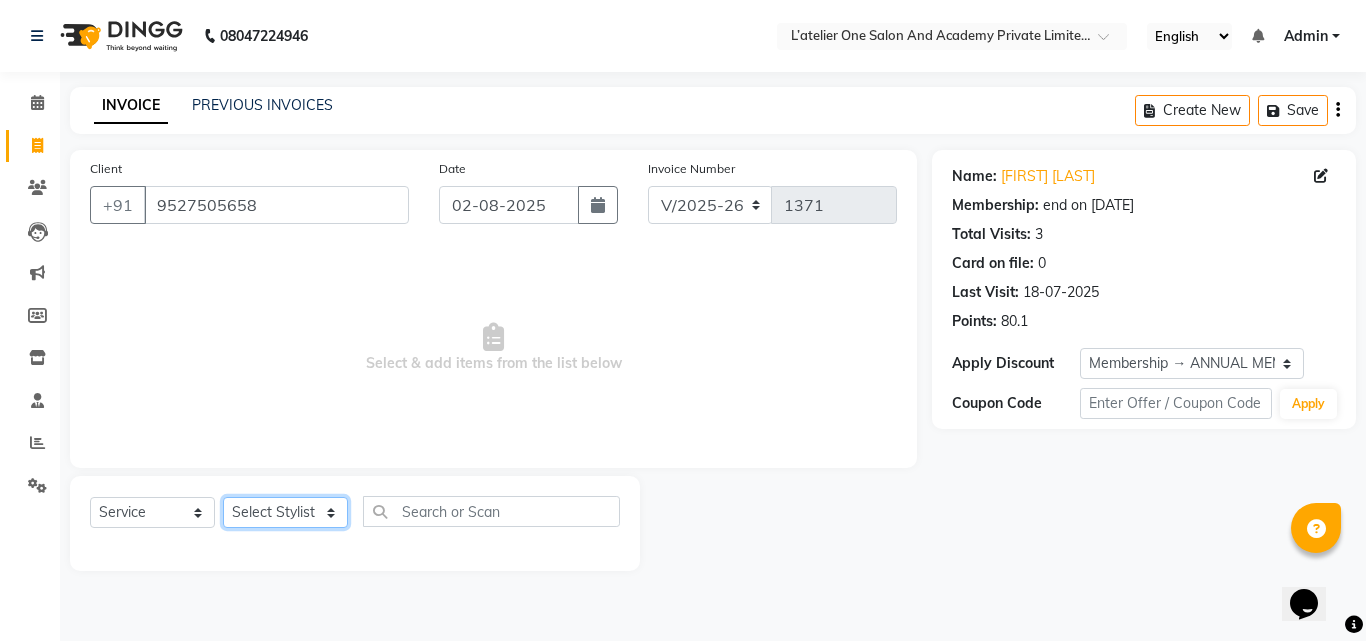 select on "55369" 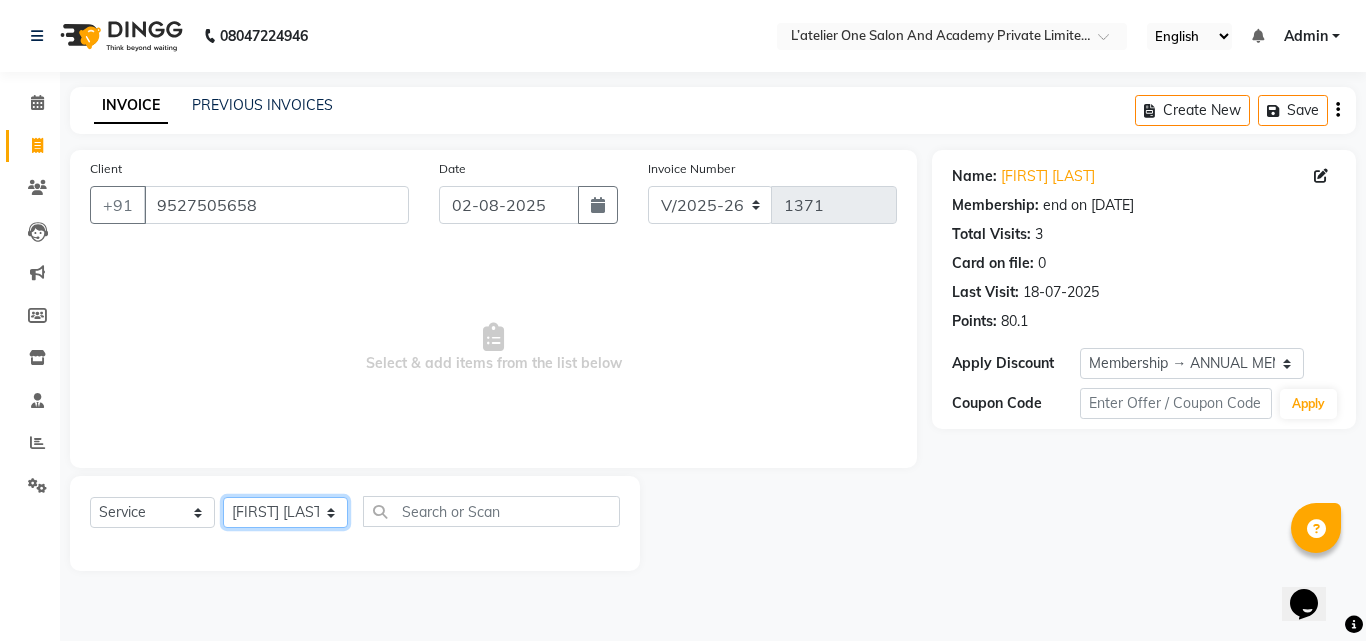 click on "Select Stylist [FIRST] [LAST] [FIRST] [LAST] [FIRST] [LAST] [FIRST] [LAST] [FIRST] [LAST] [FIRST] [LAST] [FIRST] [LAST] [FIRST] [LAST] [FIRST] [LAST]" 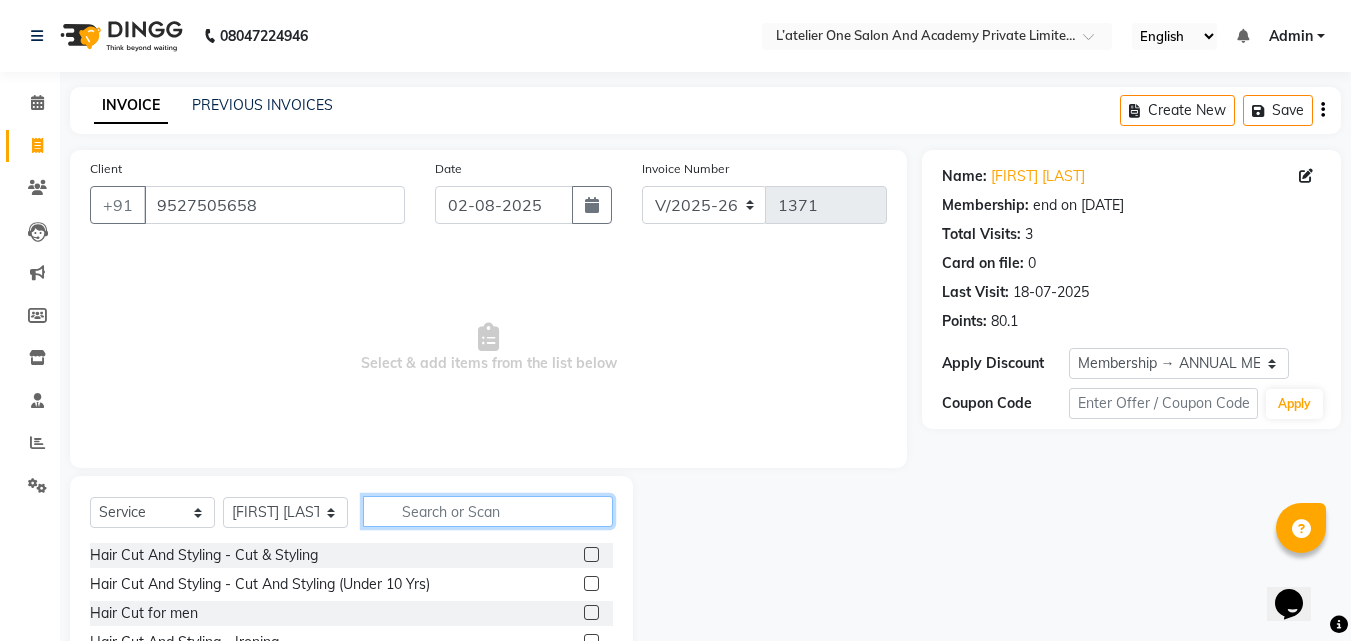 click 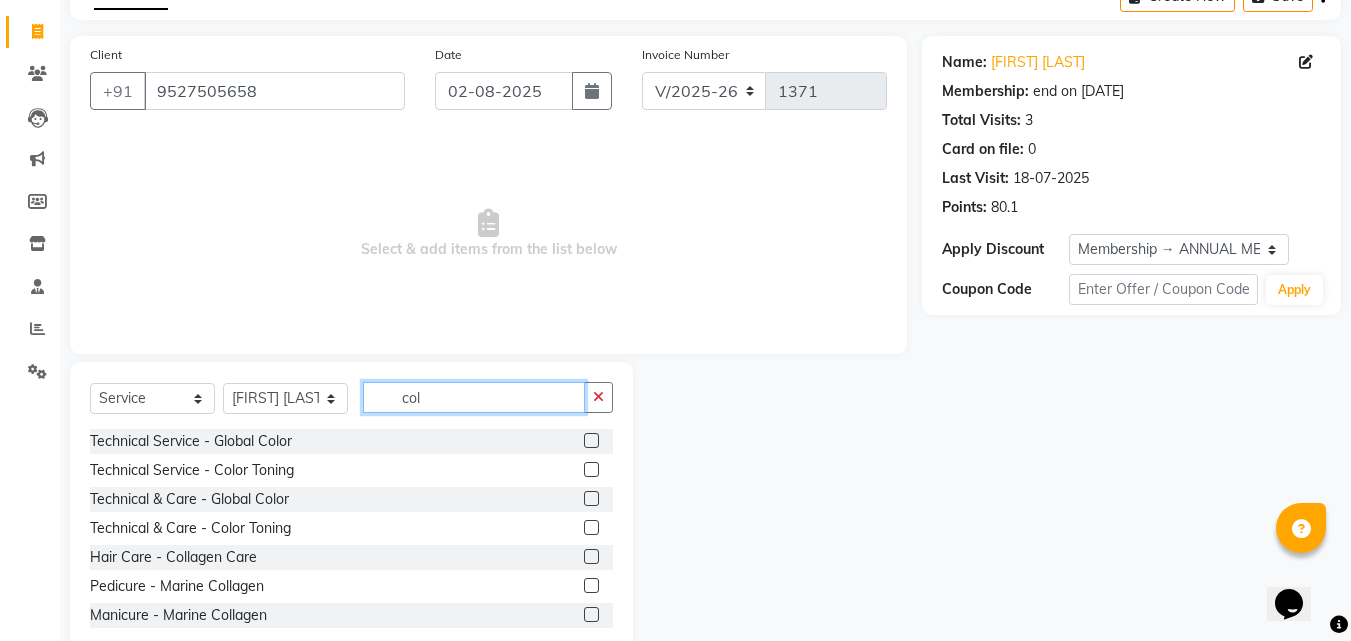 scroll, scrollTop: 160, scrollLeft: 0, axis: vertical 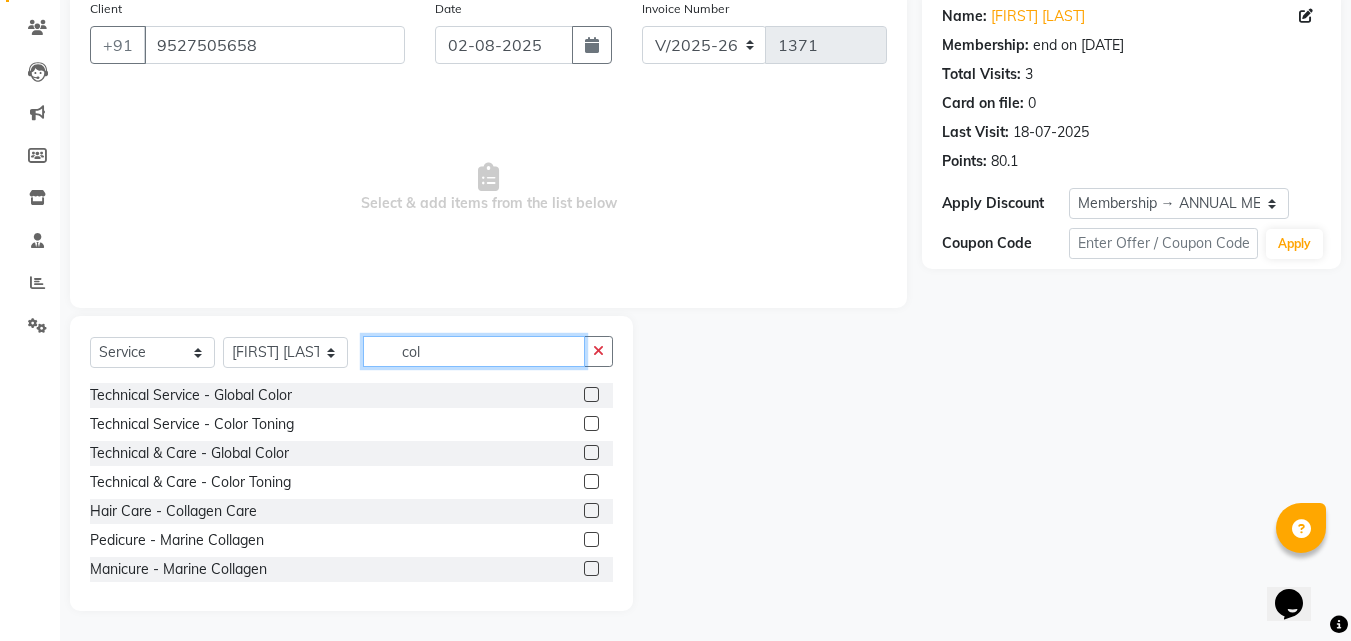 drag, startPoint x: 432, startPoint y: 353, endPoint x: 371, endPoint y: 352, distance: 61.008198 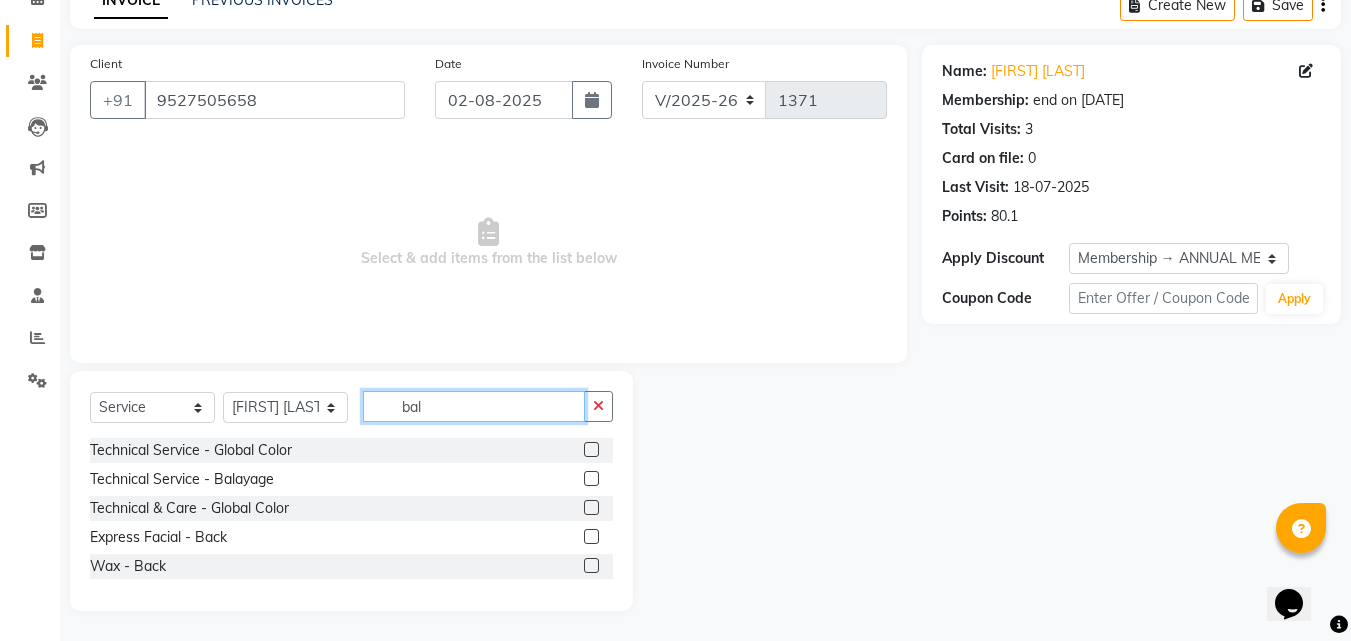 scroll, scrollTop: 47, scrollLeft: 0, axis: vertical 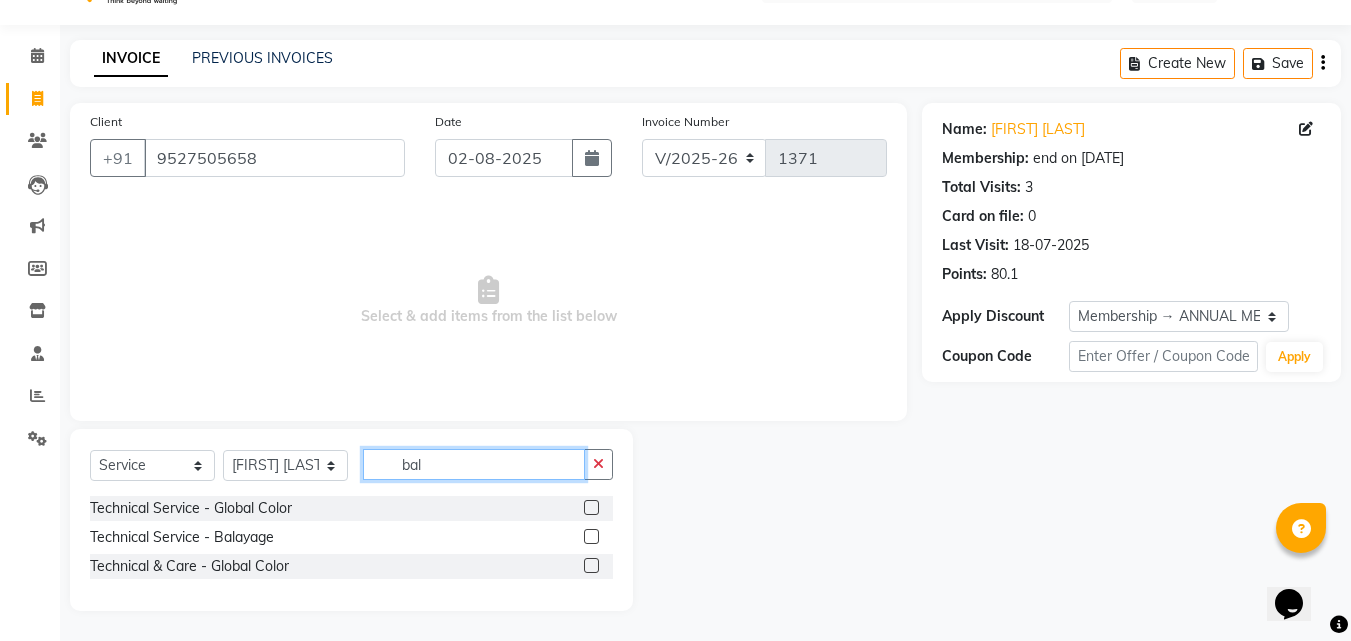 type on "bal" 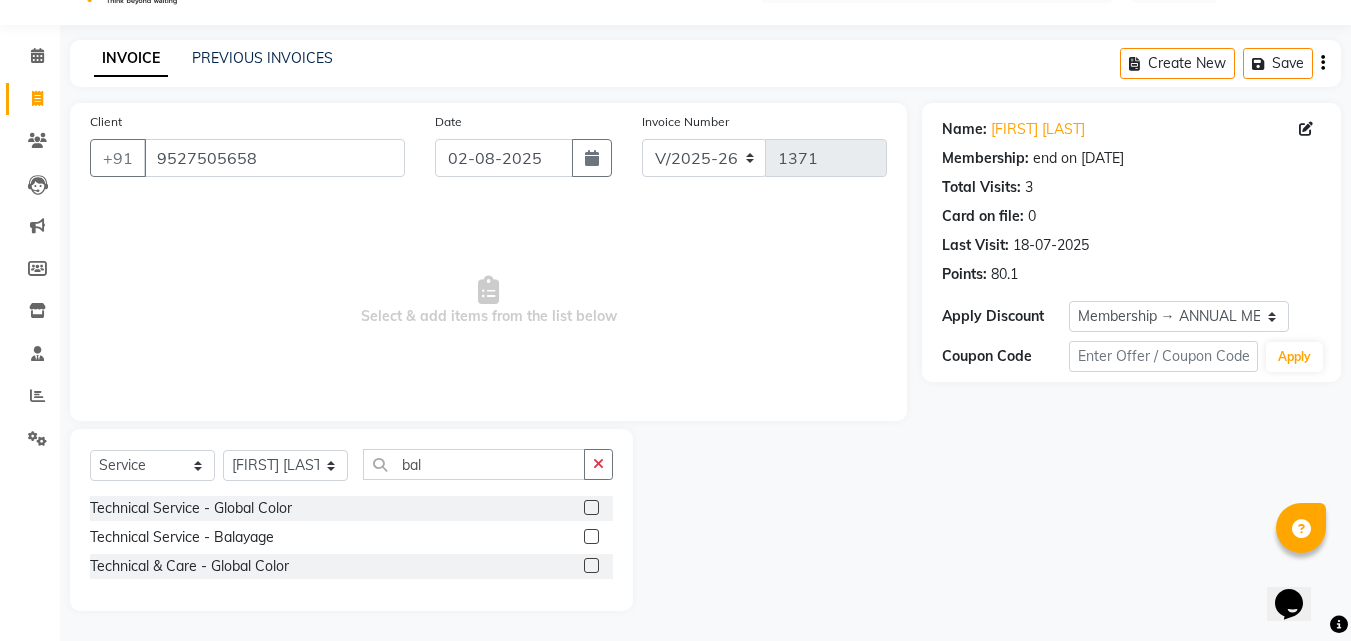 click 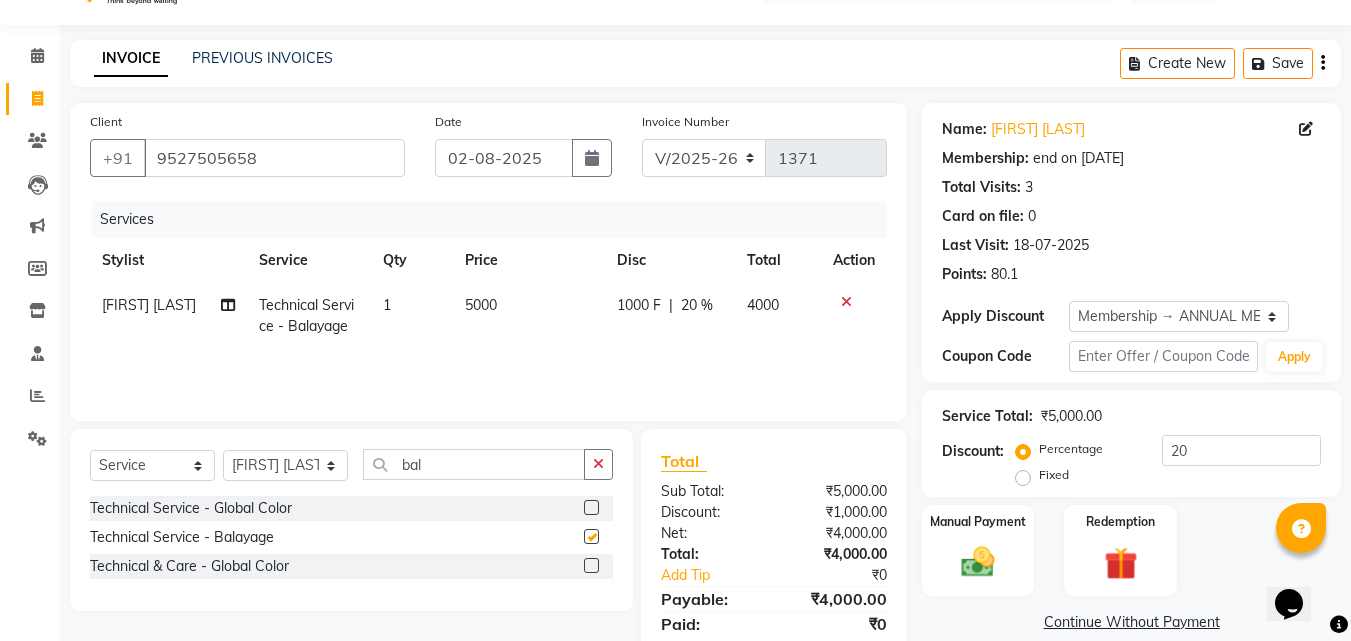 checkbox on "false" 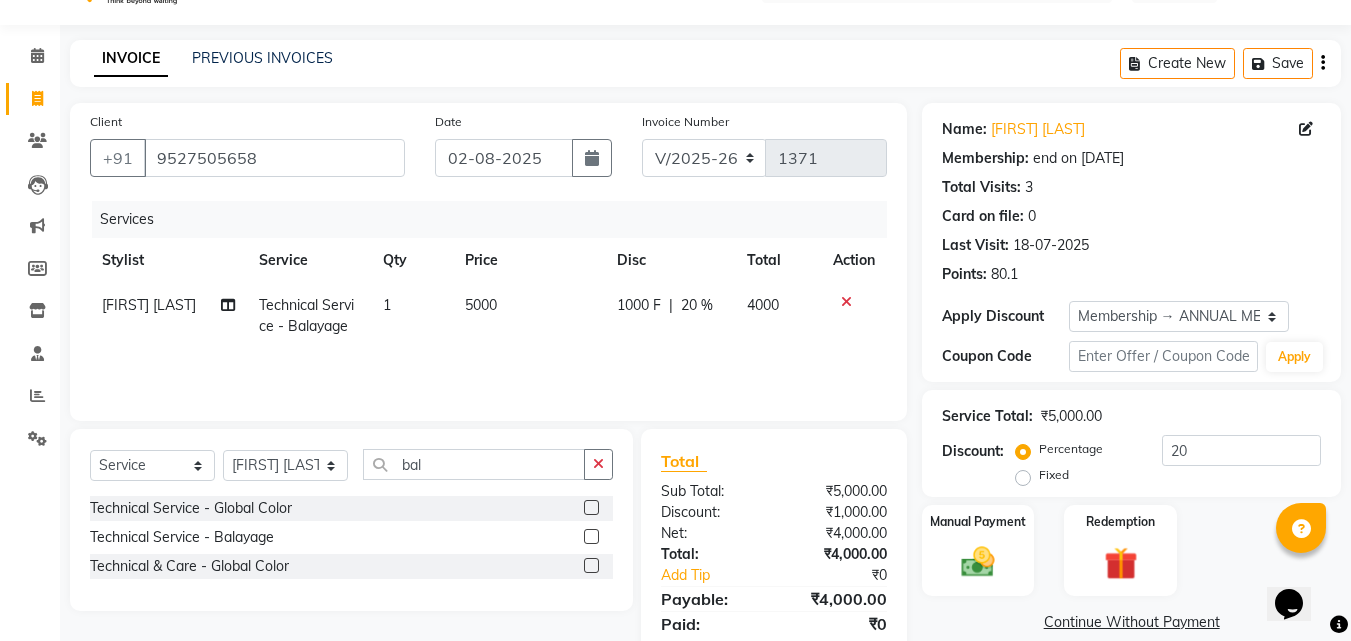 drag, startPoint x: 545, startPoint y: 294, endPoint x: 530, endPoint y: 352, distance: 59.908264 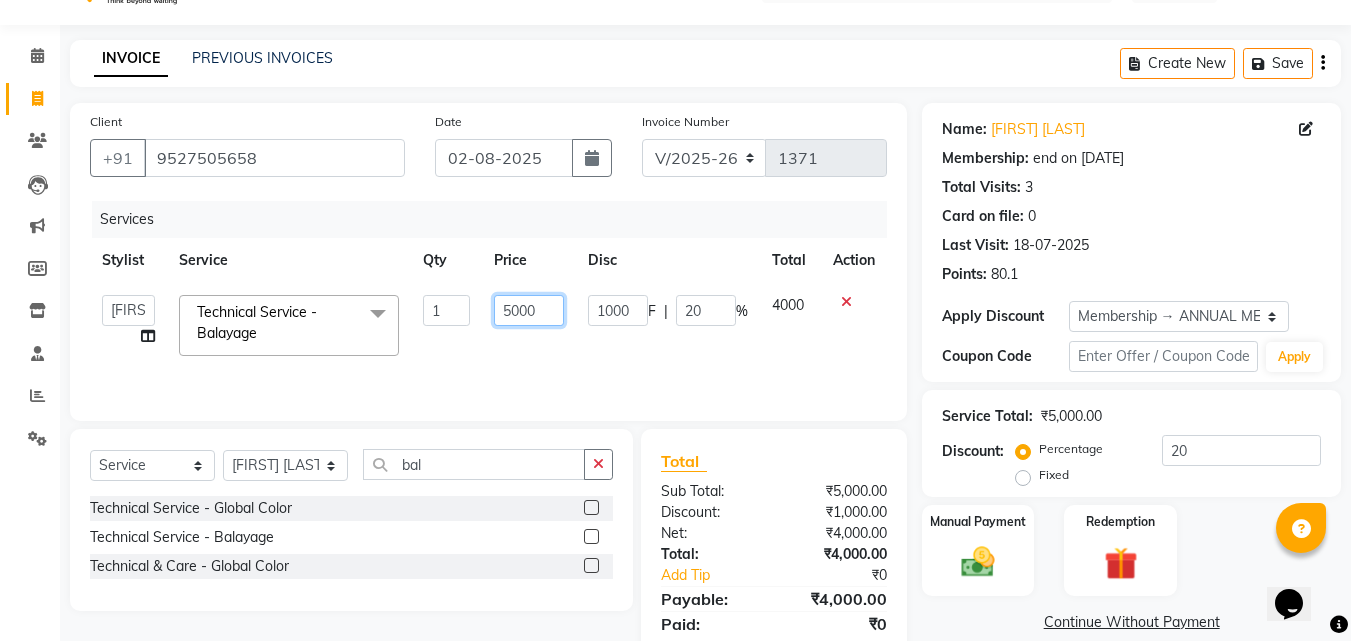 drag, startPoint x: 548, startPoint y: 305, endPoint x: 430, endPoint y: 319, distance: 118.82761 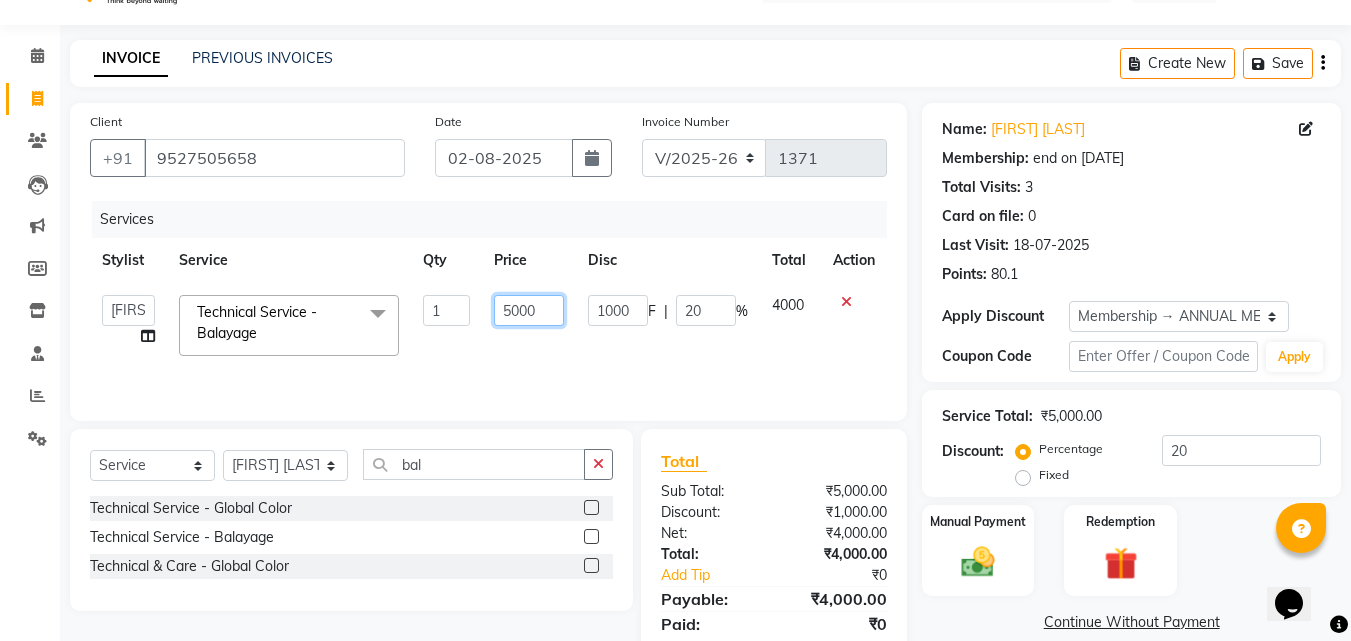 click on "Stylist [FIRST] [LAST] [FIRST] [LAST] [FIRST] [LAST] [FIRST] [LAST] [FIRST] [LAST] [FIRST] [LAST] [FIRST] [LAST] [FIRST] [LAST] [FIRST] [LAST] Technical Service - Balayage  x Hair Cut And Styling - Cut & Styling Hair Cut And Styling - Cut And Styling (Under 10 Yrs) Hair Cut for men Hair Cut And Styling - Ironing Hair Cut And Styling - Tonging Hair Cut And Styling - Crimping Hair Cut And Styling - Party Hairstyles Hair Cut And Styling - Bridal Hairstyle Hair Cut And Styling - Hair Wash & Blowdry Hair Cut And Styling - Hair Cut By Manasi Technical Service - Root Touch Up Technical Service - Global Color Technical Service - Classic Highlights Technical Service - Balayage Technical Service - Color Toning Technical Service - Semi Highlights Hair Treatments - Botox Hair Treatment Hair Treatments - Nanoplastia Hair Treatments - Smoothening Hair Treatments - Tanino Hair Treatments - Bolotoliss Hair Cut And Styling For Men - Cut & Styling Hair Cut And Styling For Men - Cut And Styling (Under 10 Yrs) Technical & Care - Root Touch Up" 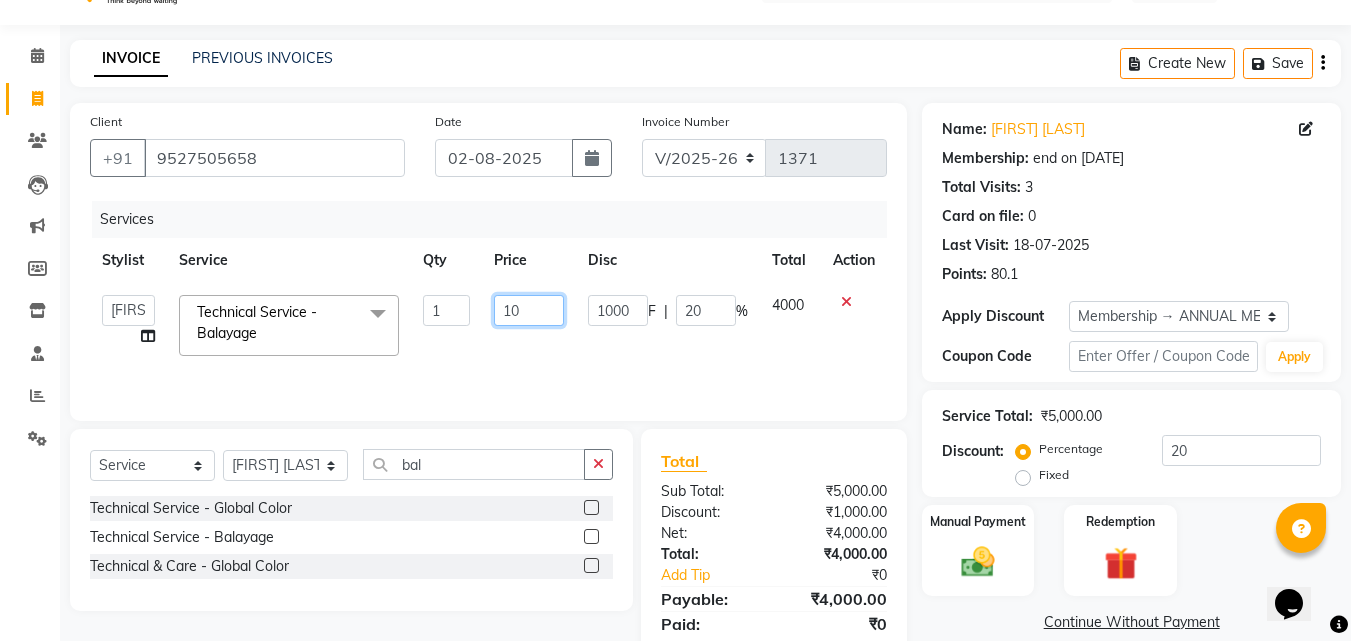 type on "1" 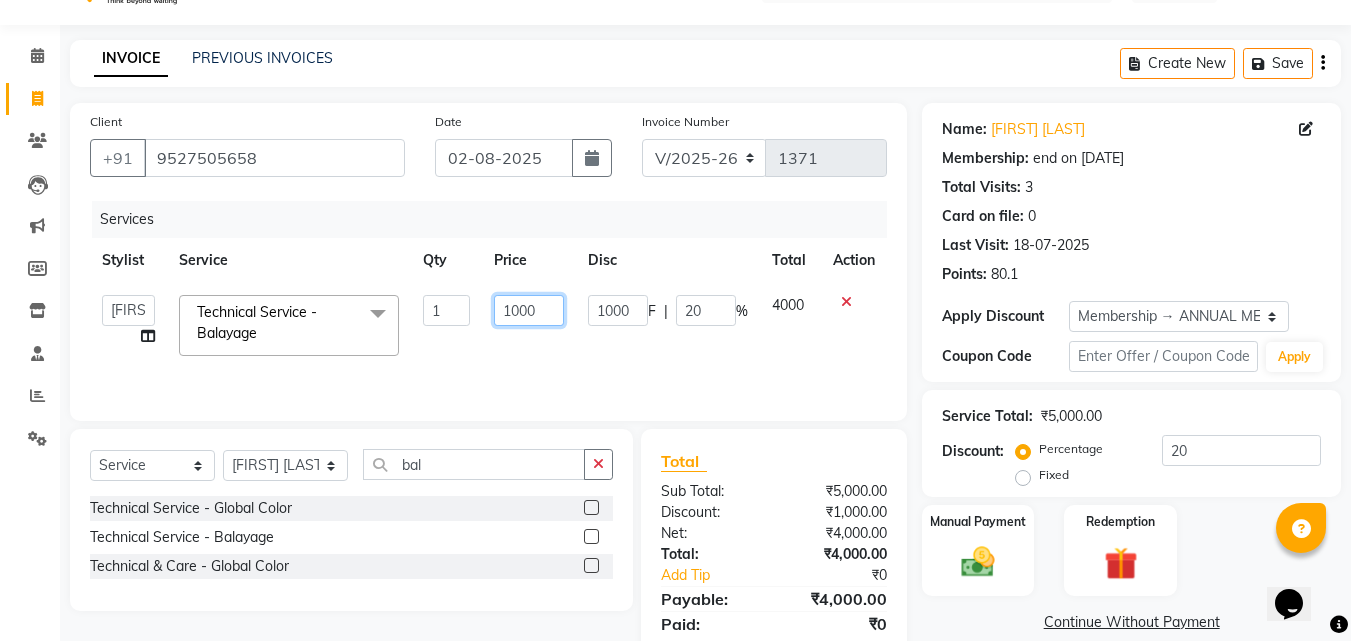 type on "10000" 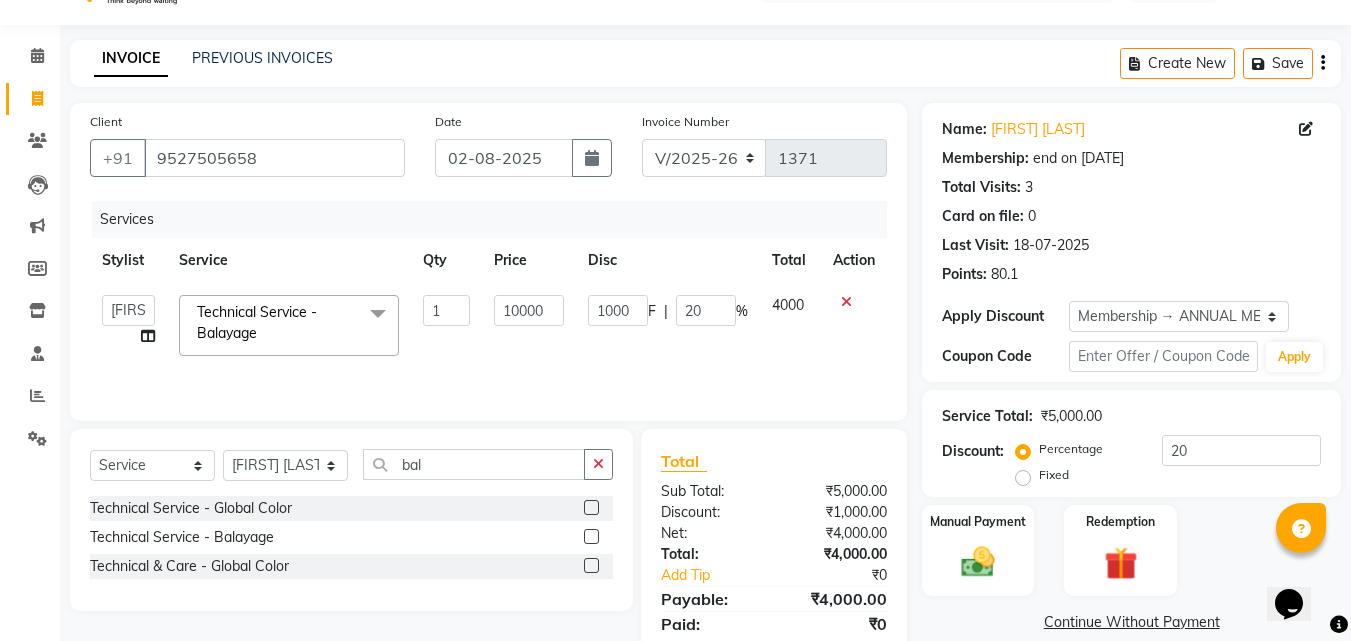 click on "Services Stylist Service Qty Price Disc Total Action  [FIRST] [LAST]   [FIRST]    [FIRST] [LAST]   [FIRST] [LAST]    [FIRST] [LAST]   [FIRST]    [FIRST] [LAST]   [FIRST] [LAST]   [FIRST] [LAST]  Technical Service - Balayage  x Hair Cut And Styling - Cut & Styling Hair Cut And Styling - Cut And Styling (Under 10 Yrs) Hair Cut for men Hair Cut And Styling - Ironing Hair Cut And Styling - Tonging Hair Cut And Styling - Crimping Hair Cut And Styling - Party Hairstyles Hair Cut And Styling - Bridal Hairstyle Hair Cut And Styling - Hair Wash & Blowdry Hair Cut And Styling - Hair Cut By Manasi Technical Service - Root Touch Up Technical Service - Global Color Technical Service - Classic Highlights Technical Service - Balayage Technical Service - Color Toning Technical Service - Semi Highlights Hair Treatments - Botox Hair Treatment Hair Treatments - Nanoplastia Hair Treatments - Smoothening Hair Treatments - Tanino Hair Treatments - Bolotoliss Hair Cut And Styling For Men - Cut & Styling Hair Cut And Styling For Men - Styling 1" 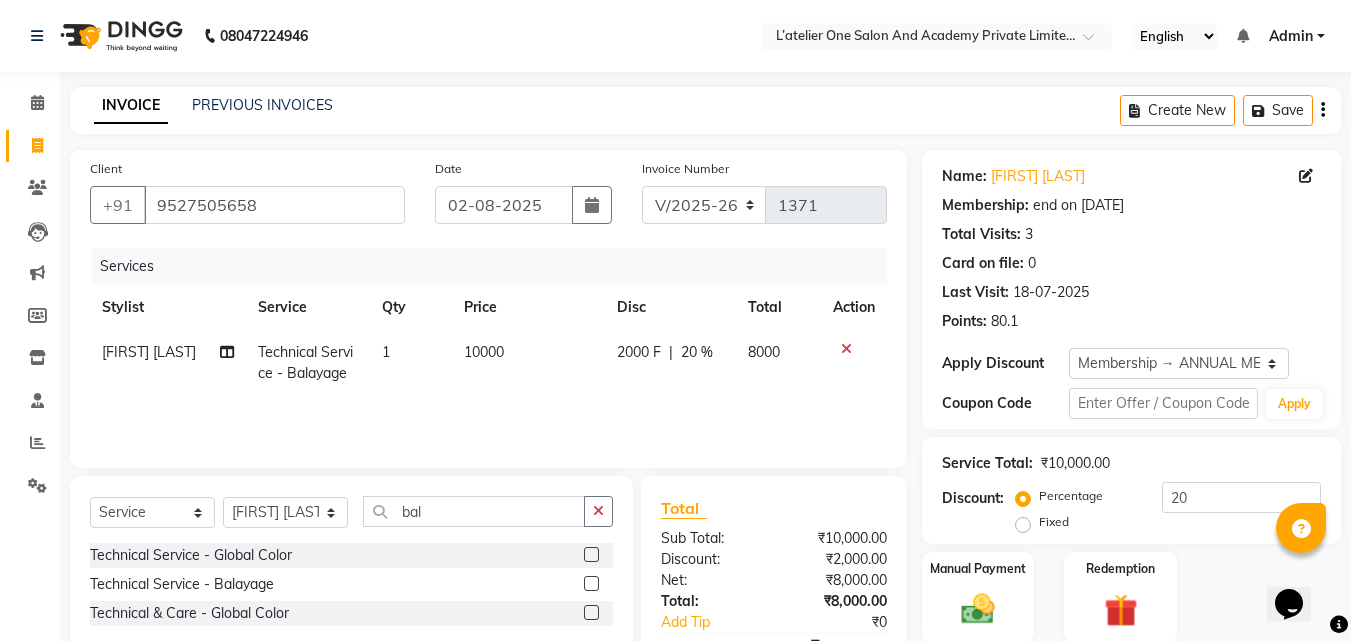 scroll, scrollTop: 117, scrollLeft: 0, axis: vertical 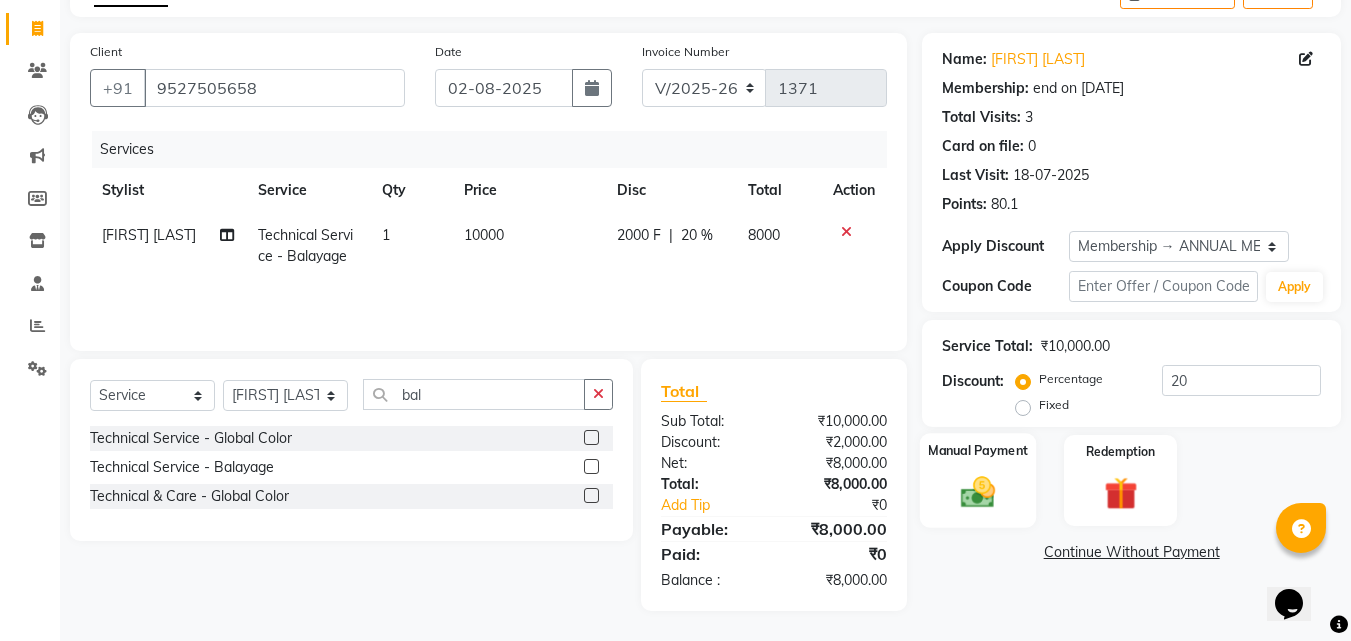 click on "Manual Payment" 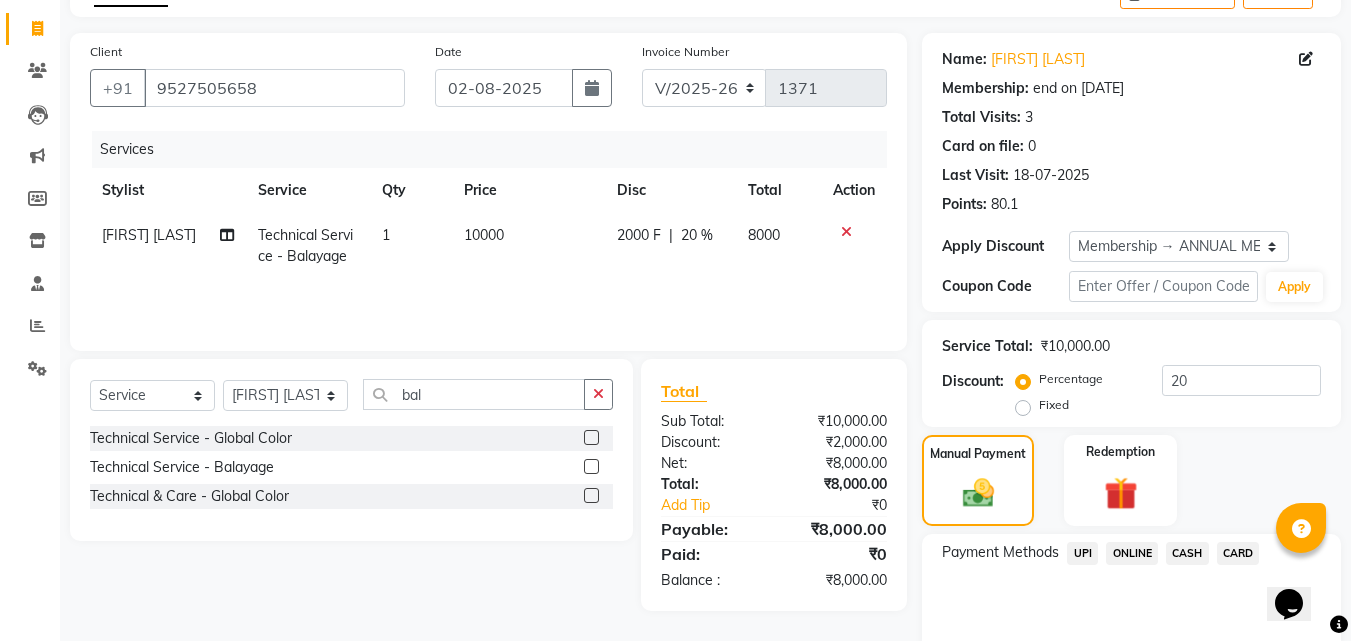 click on "UPI" 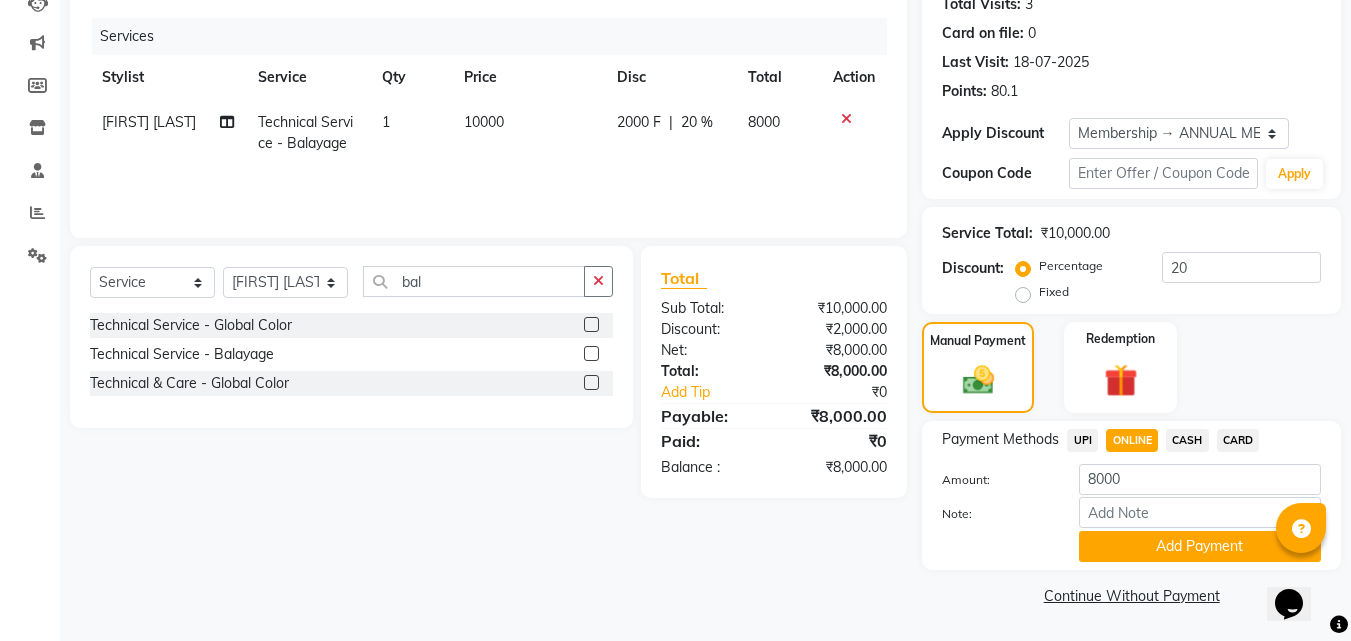 scroll, scrollTop: 0, scrollLeft: 0, axis: both 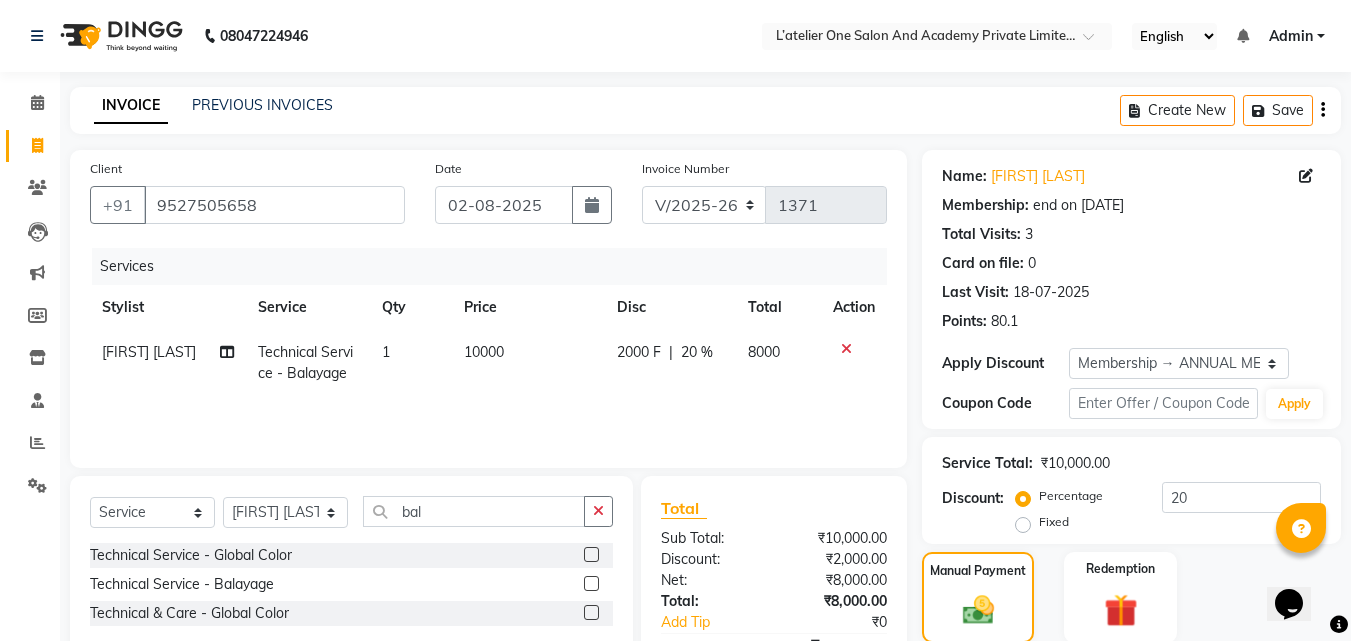 click on "8000" 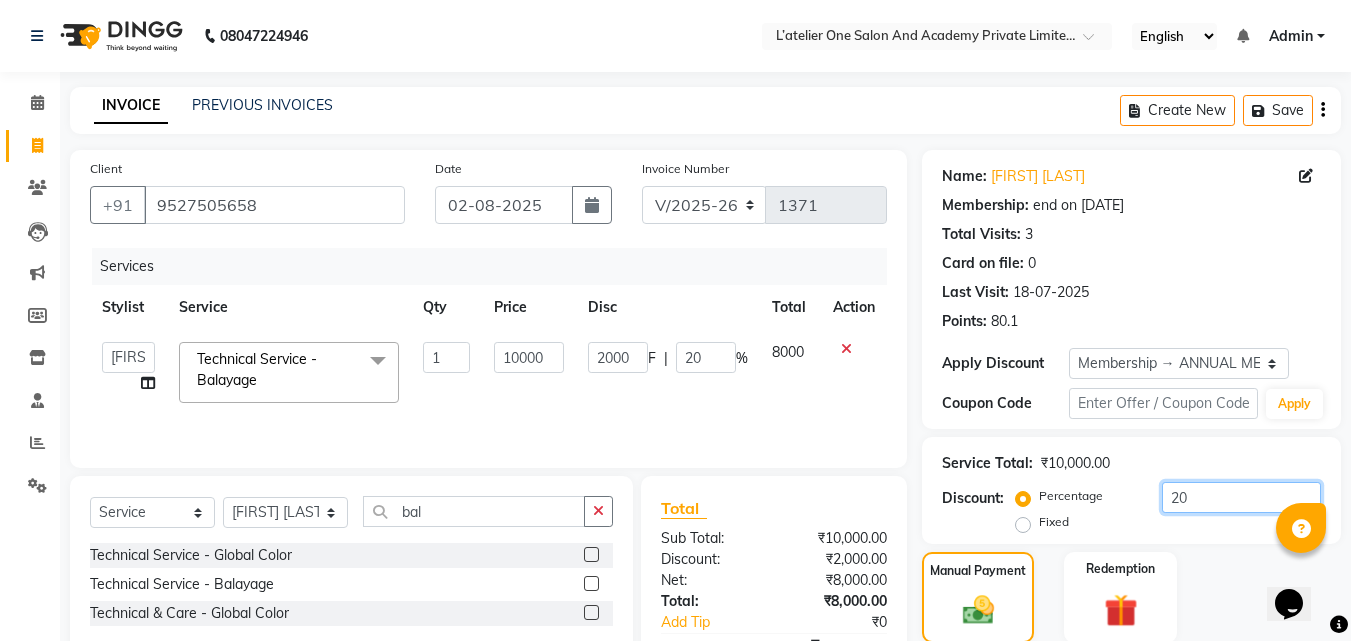 drag, startPoint x: 1207, startPoint y: 487, endPoint x: 1131, endPoint y: 493, distance: 76.23647 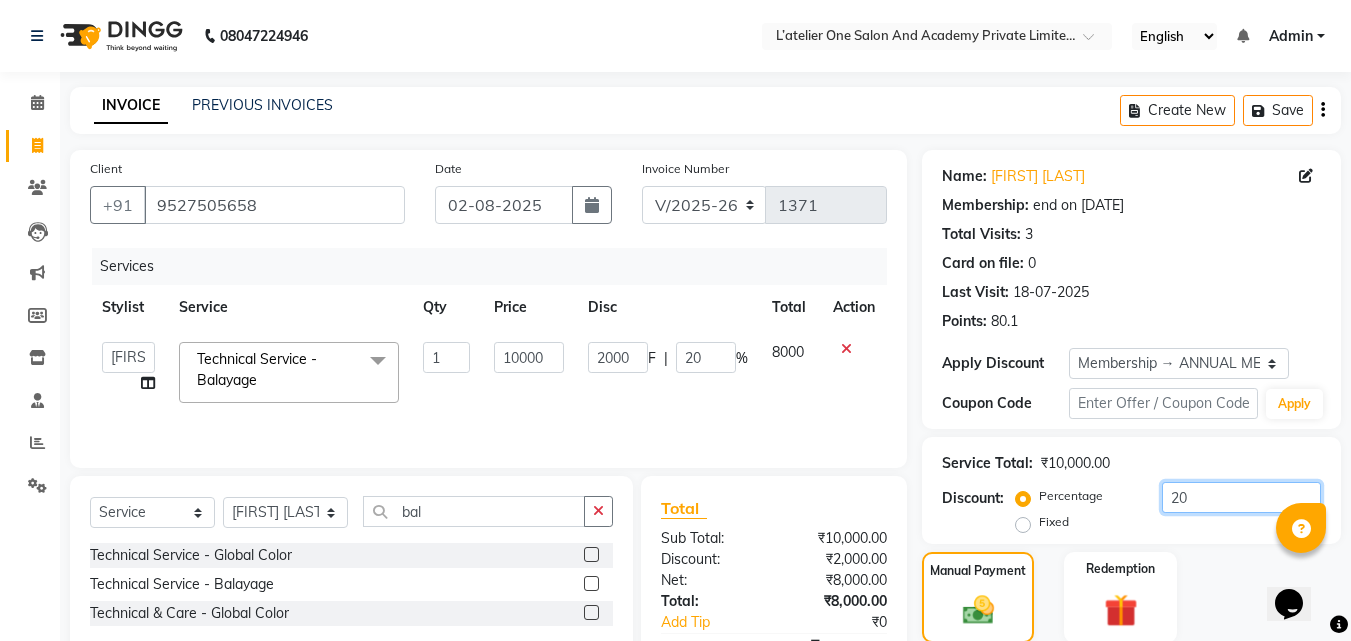click on "Percentage   Fixed  20" 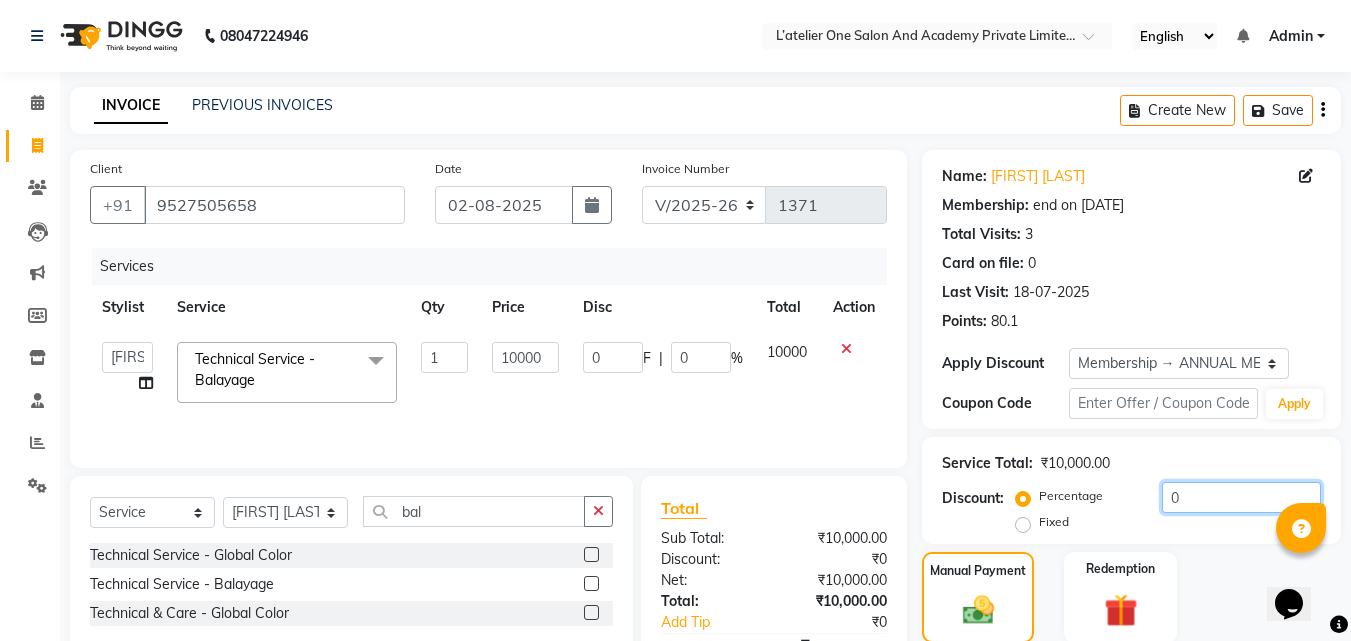 type on "0" 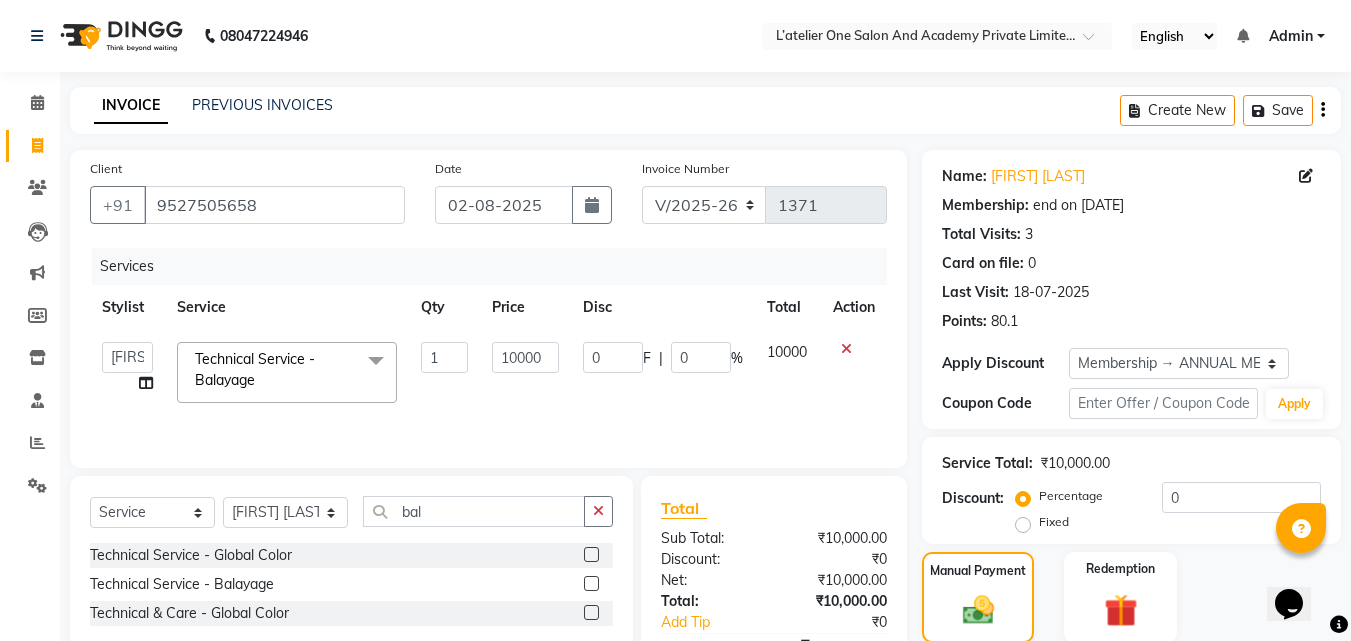 click on "0 F | 0 %" 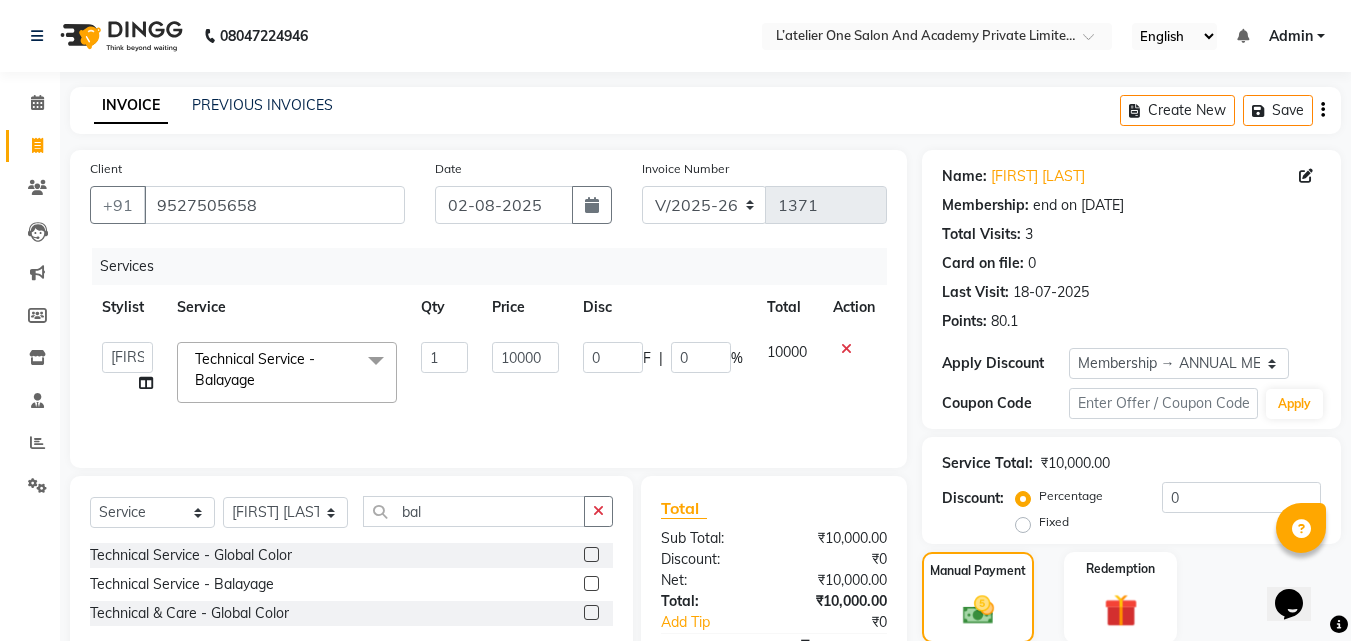 scroll, scrollTop: 230, scrollLeft: 0, axis: vertical 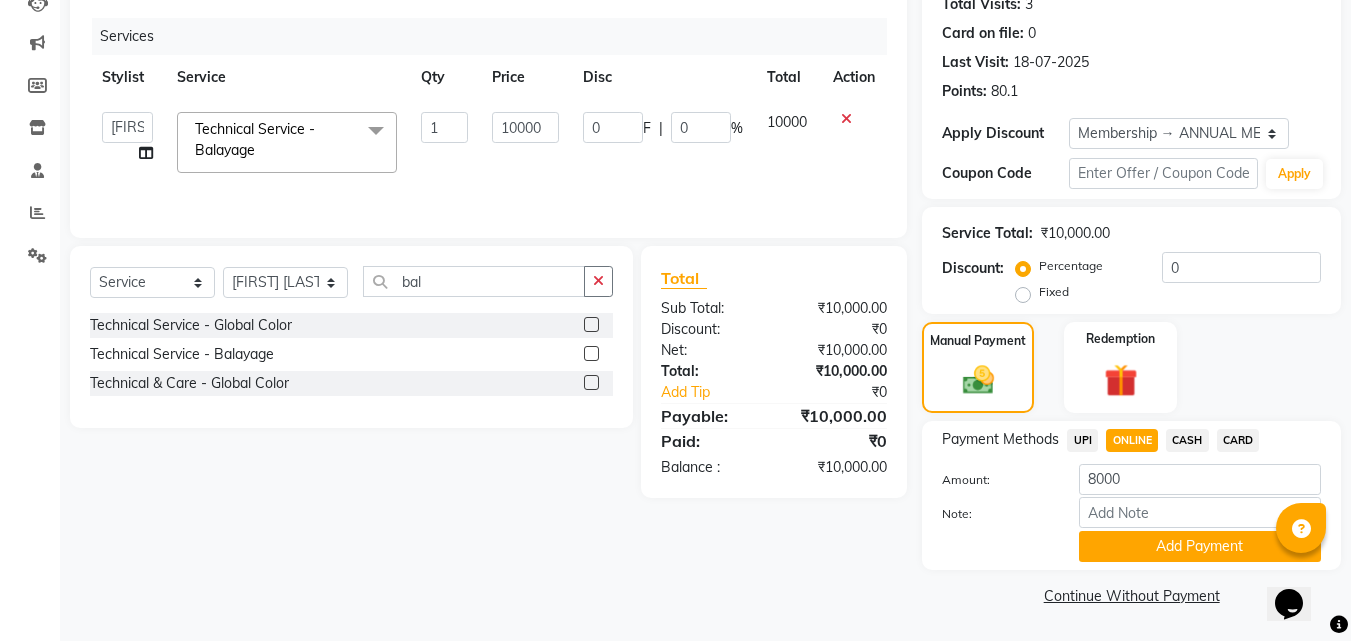 click on "UPI" 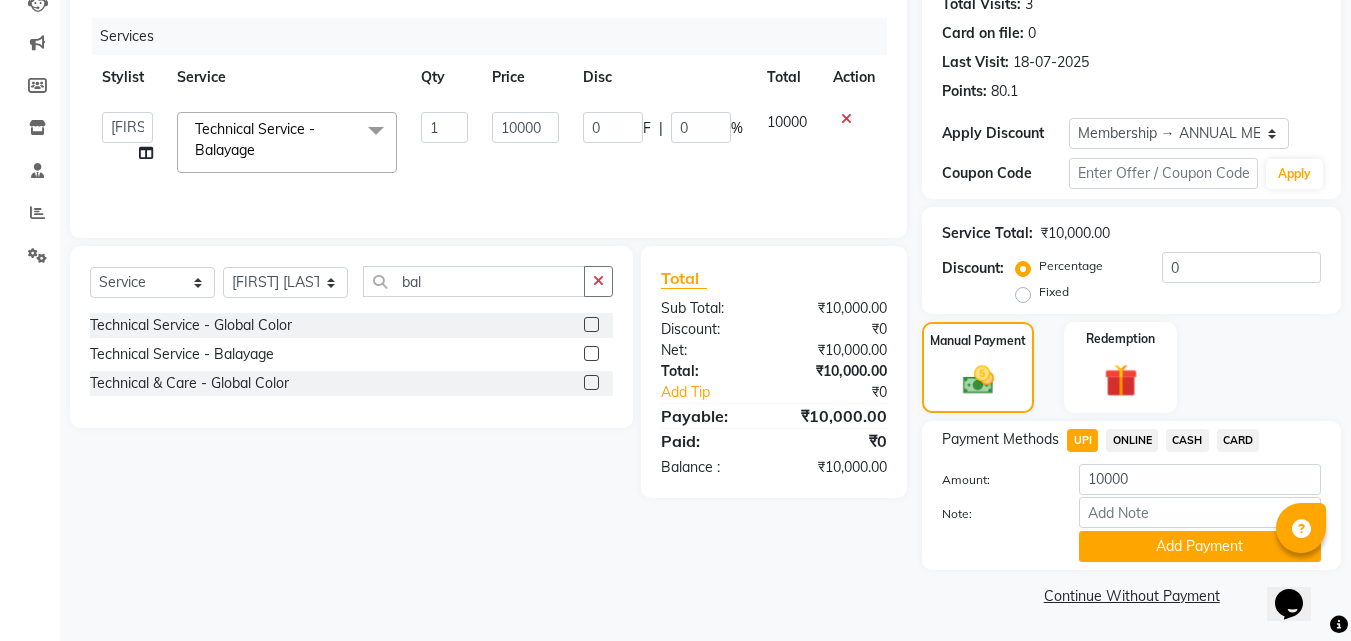 click on "ONLINE" 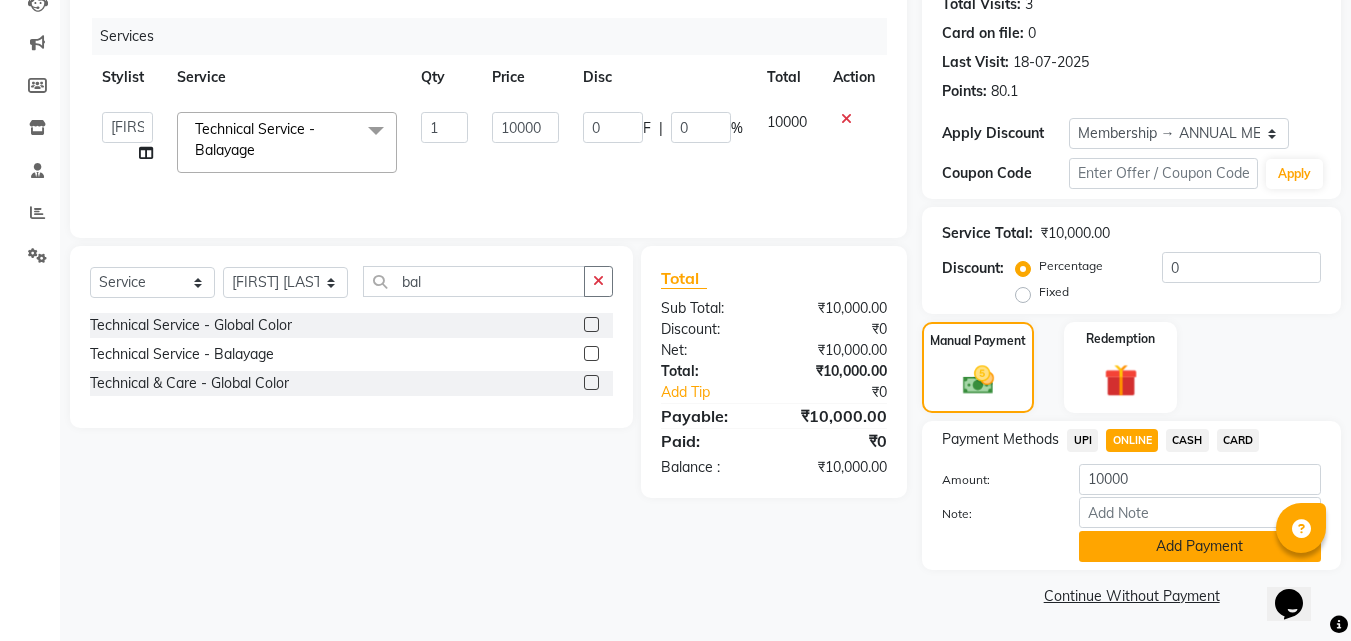 click on "Add Payment" 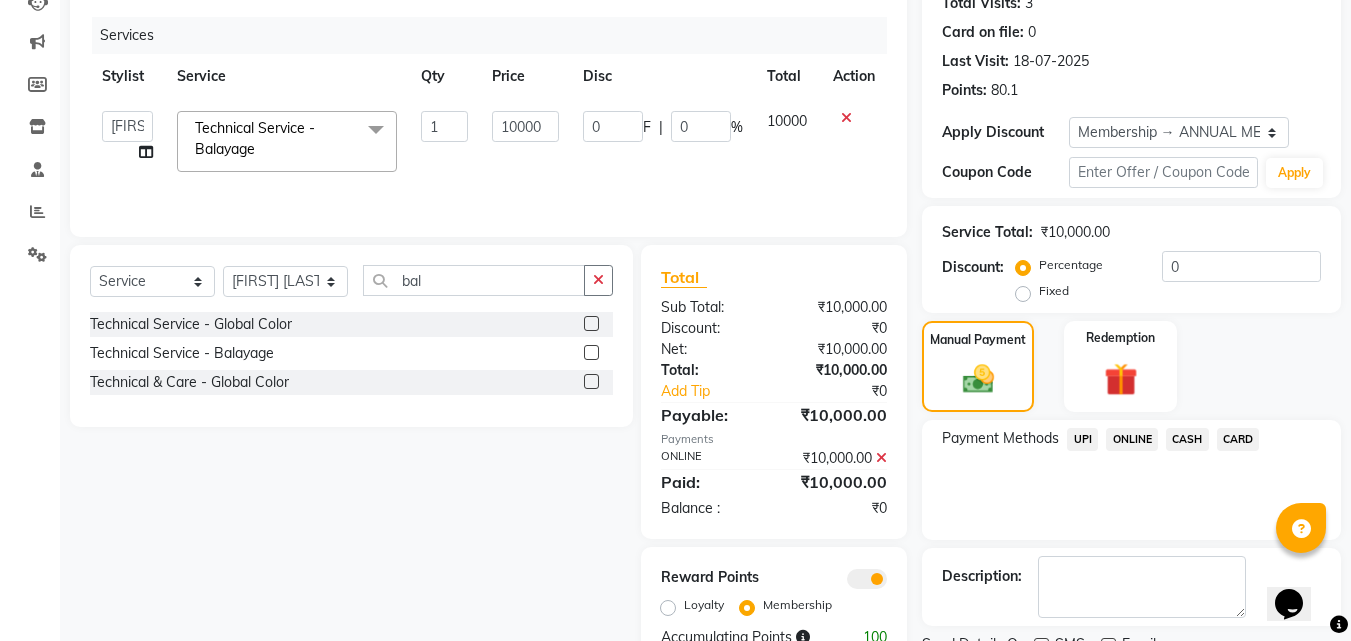 scroll, scrollTop: 314, scrollLeft: 0, axis: vertical 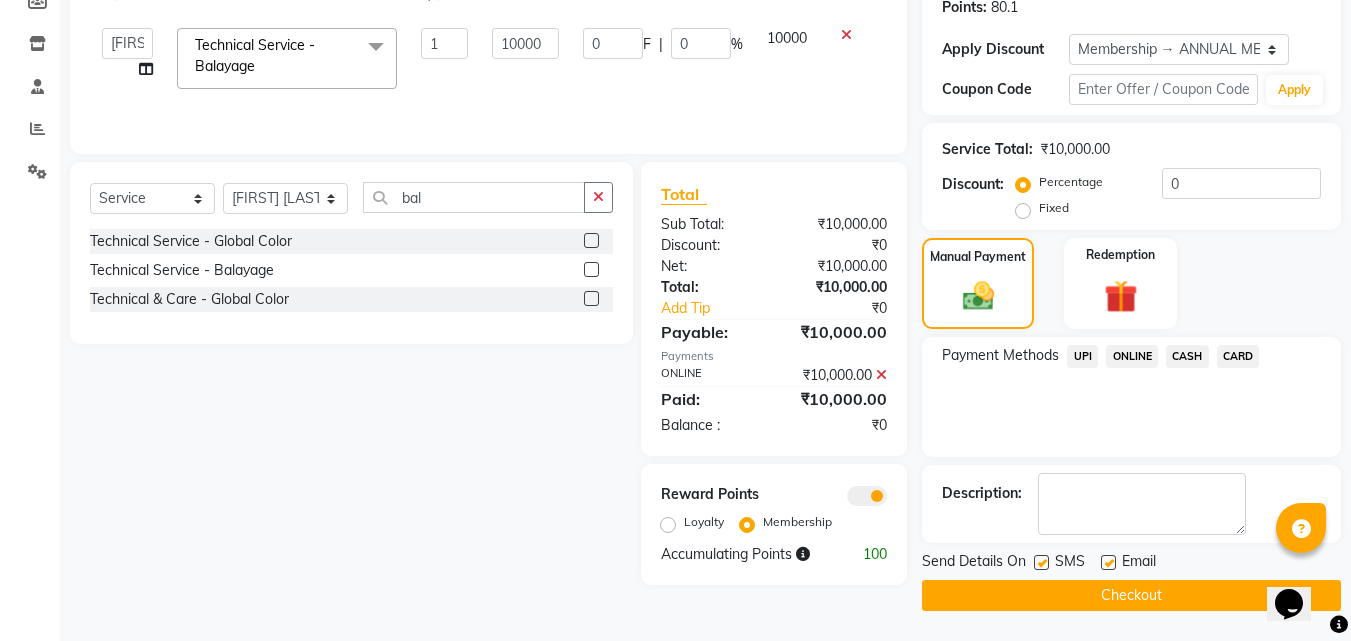 click on "Checkout" 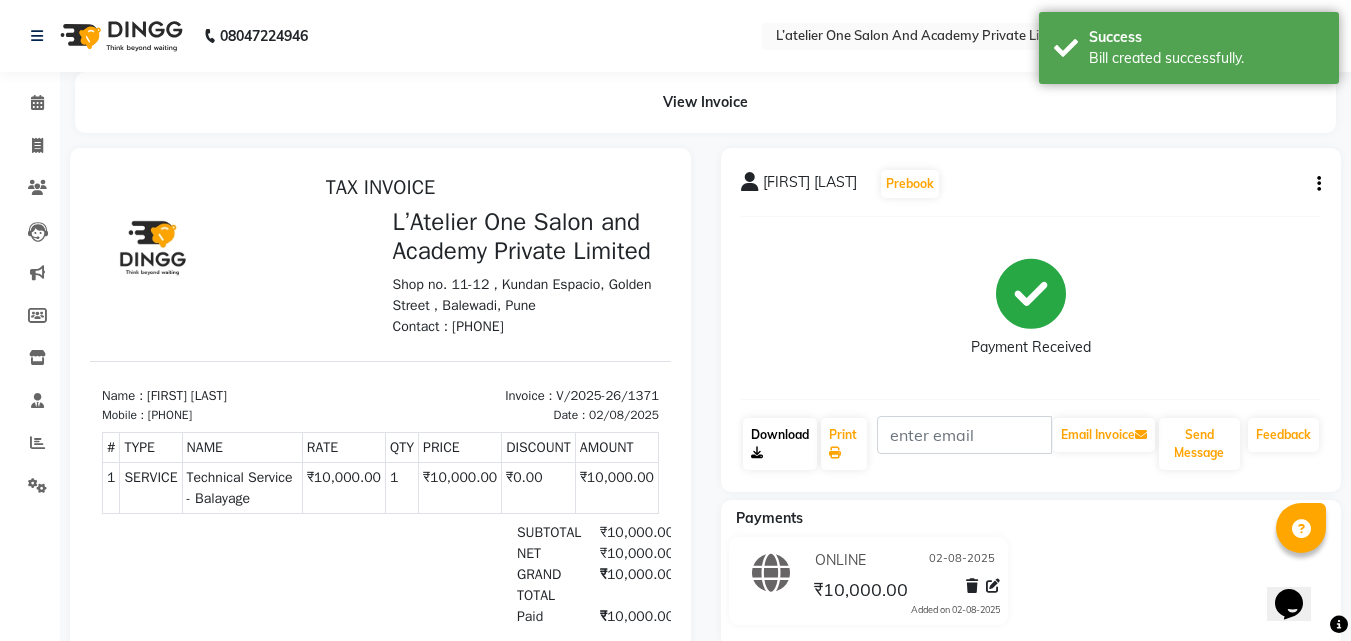 scroll, scrollTop: 0, scrollLeft: 0, axis: both 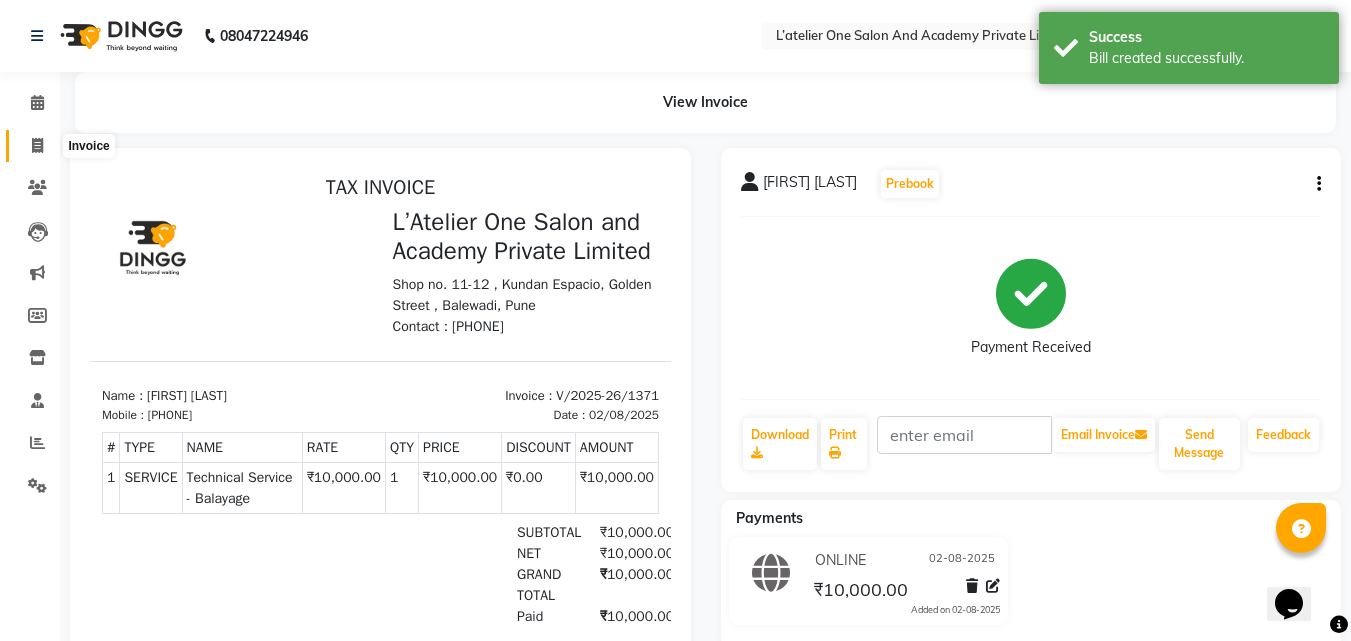 drag, startPoint x: 28, startPoint y: 134, endPoint x: 52, endPoint y: 122, distance: 26.832815 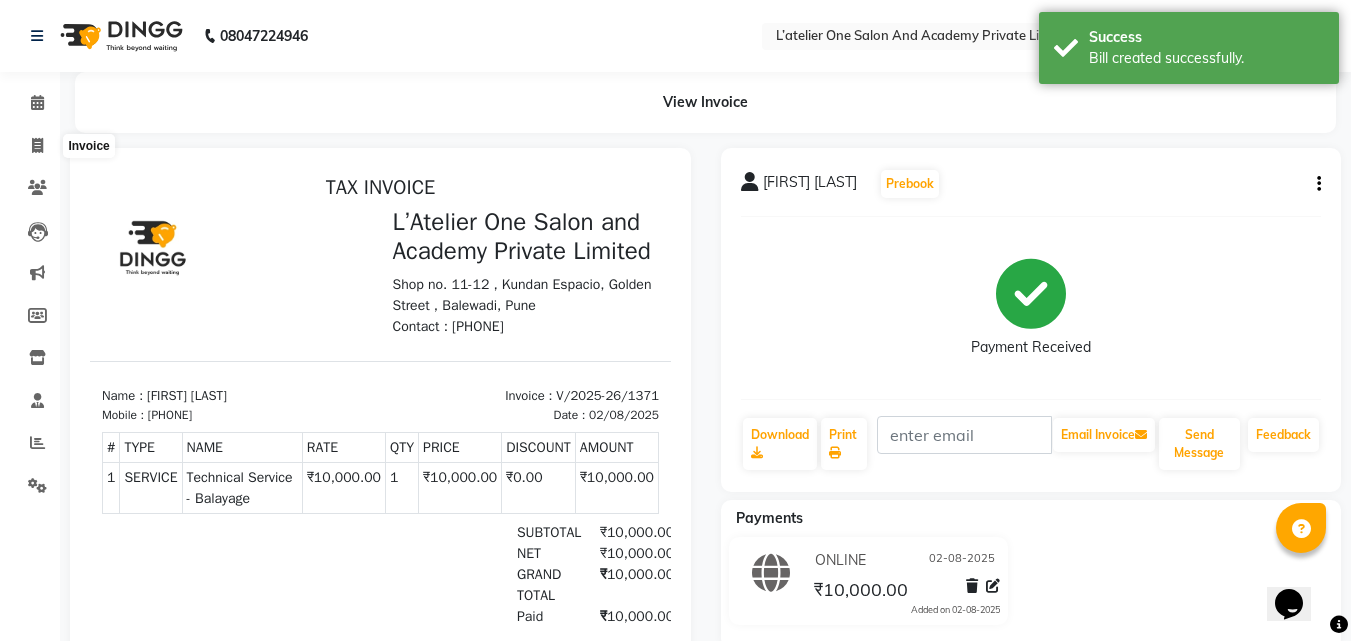 select on "service" 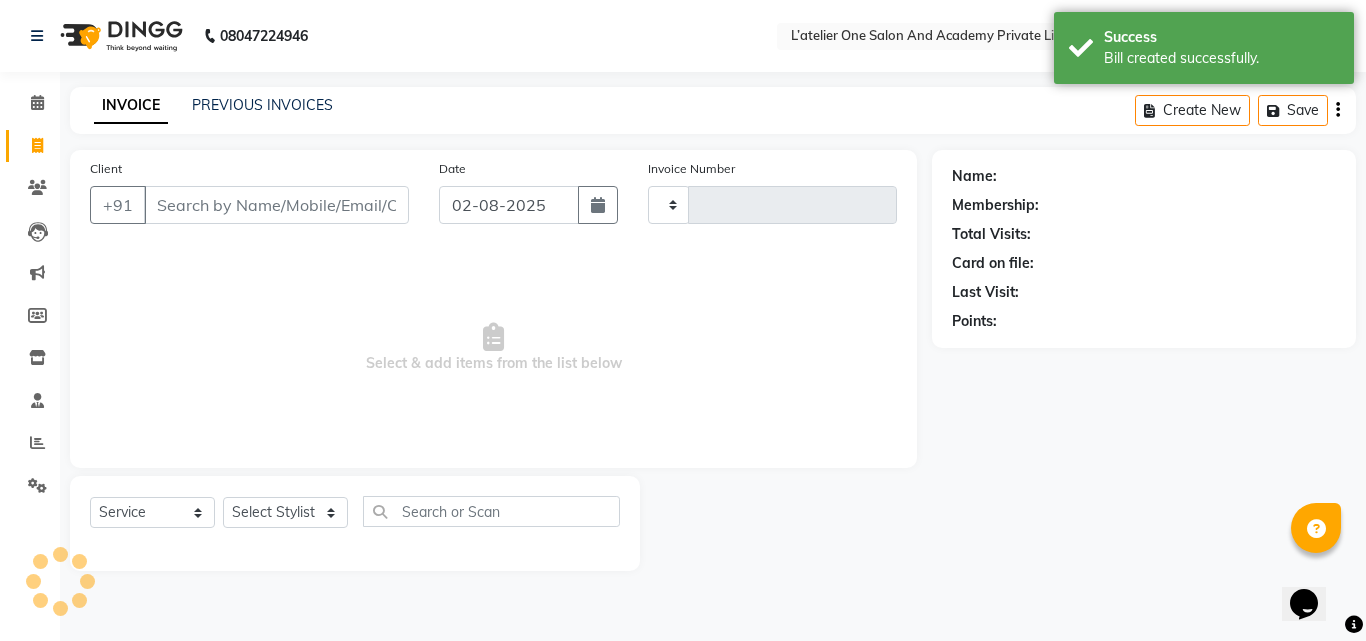 type on "1372" 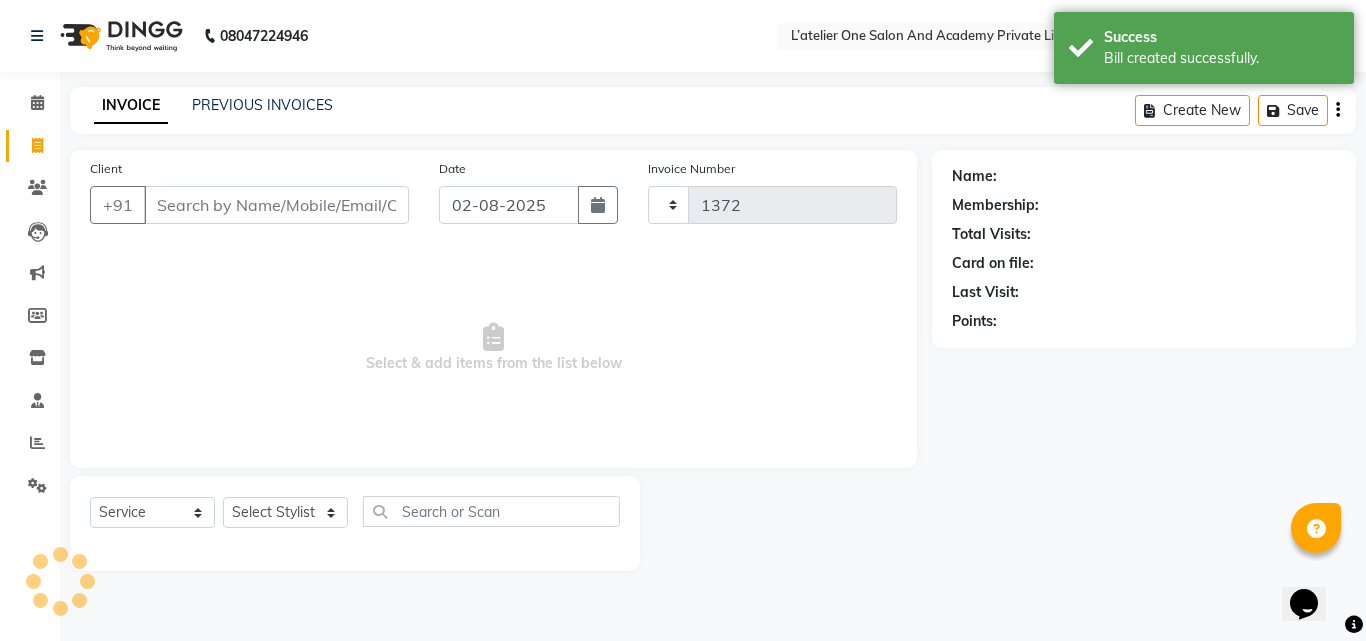 select on "6939" 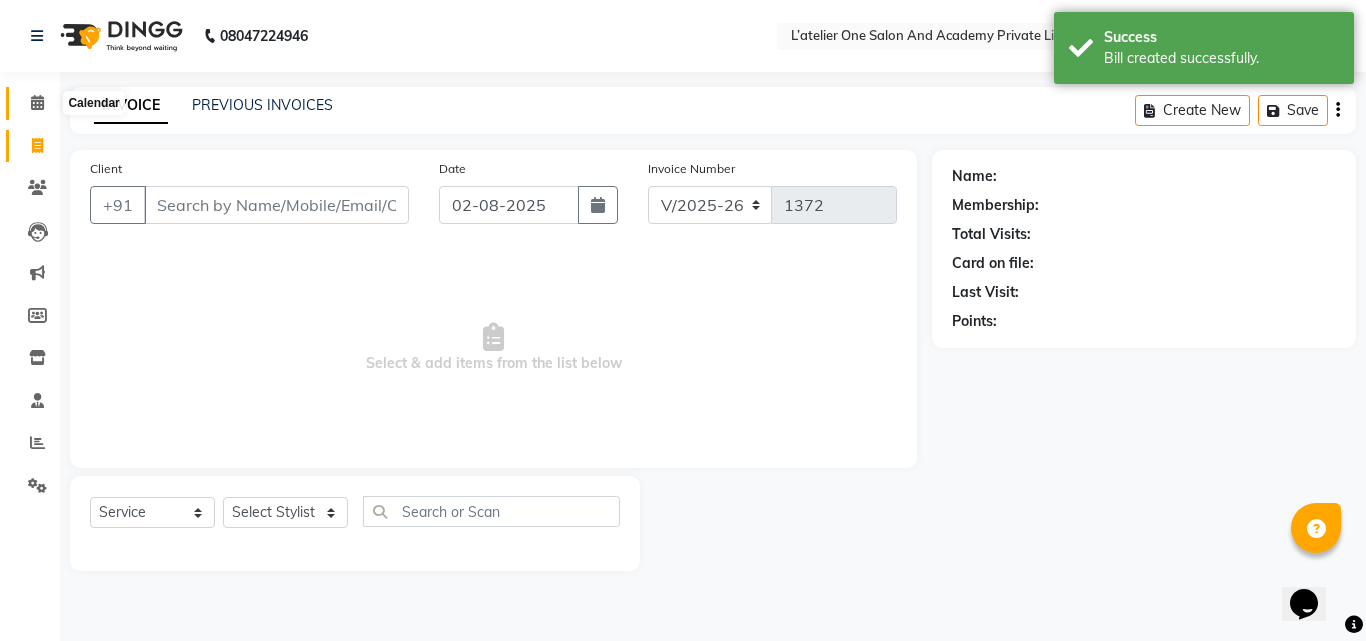 click 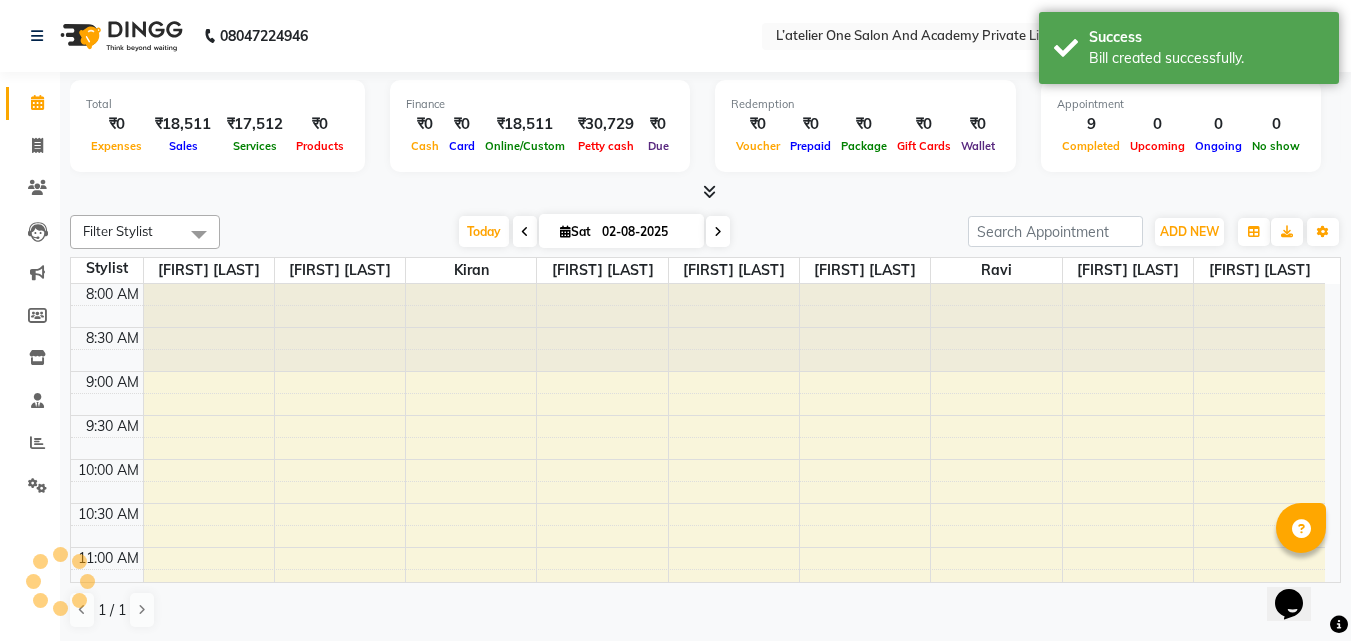 scroll, scrollTop: 0, scrollLeft: 0, axis: both 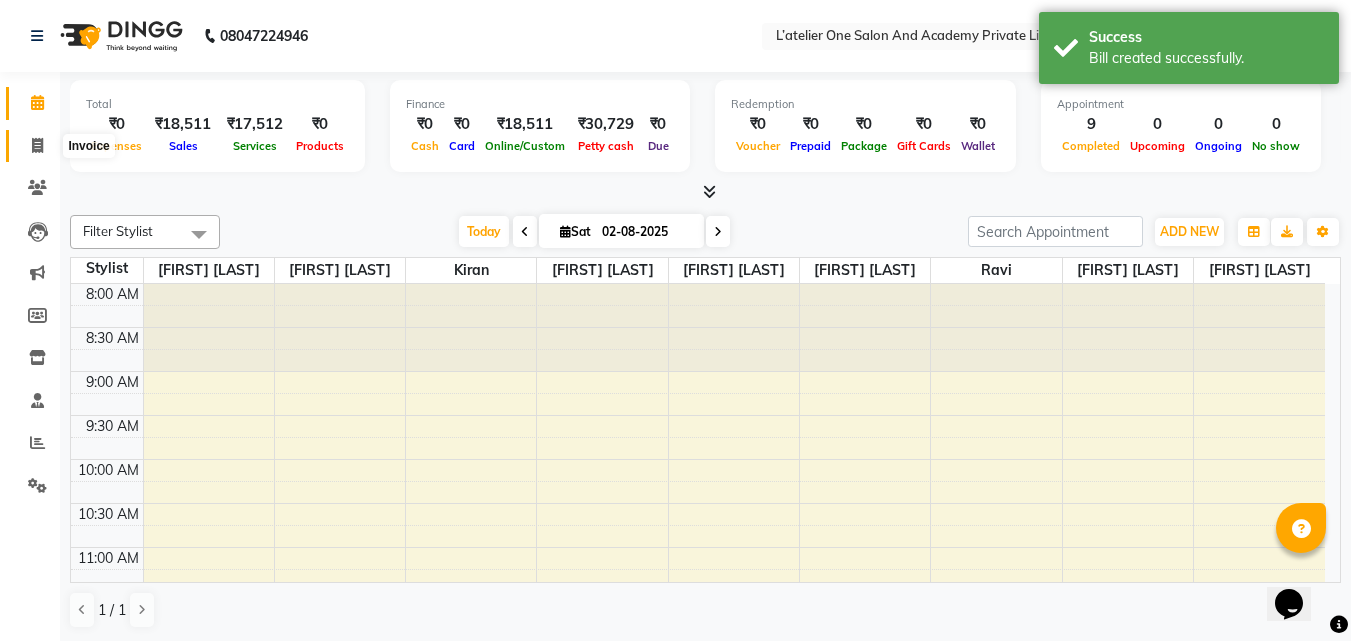 click 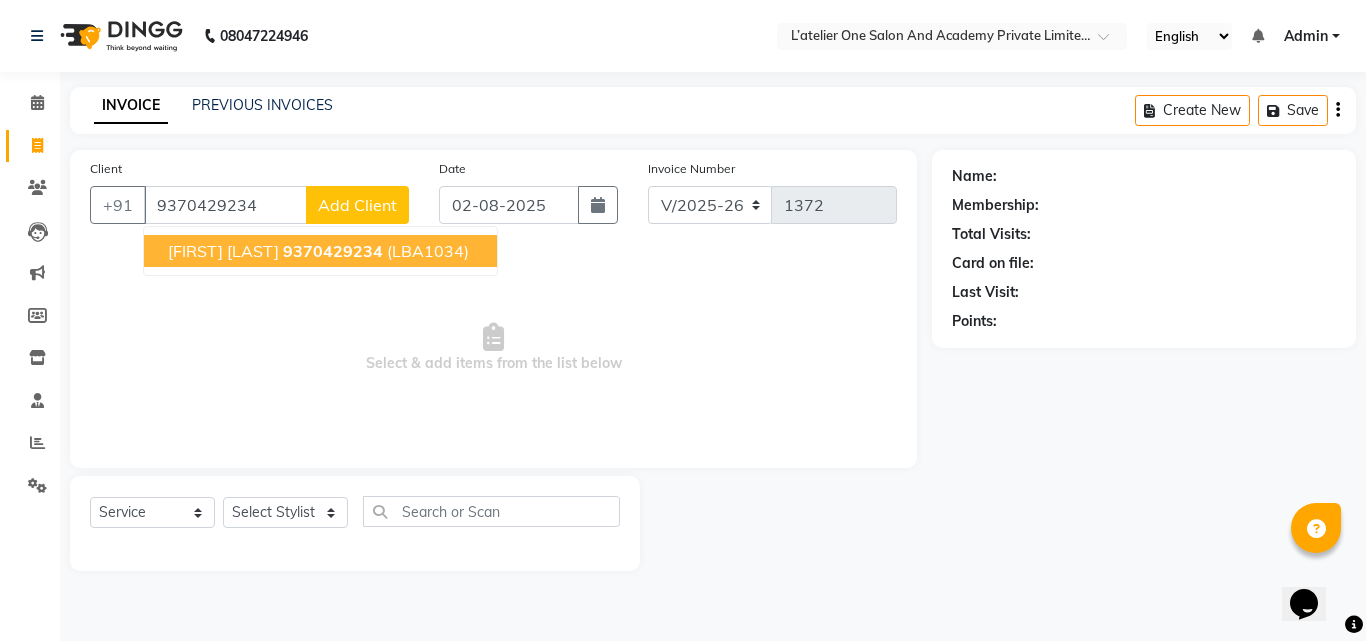 click on "[FIRST] [LAST]" at bounding box center (223, 251) 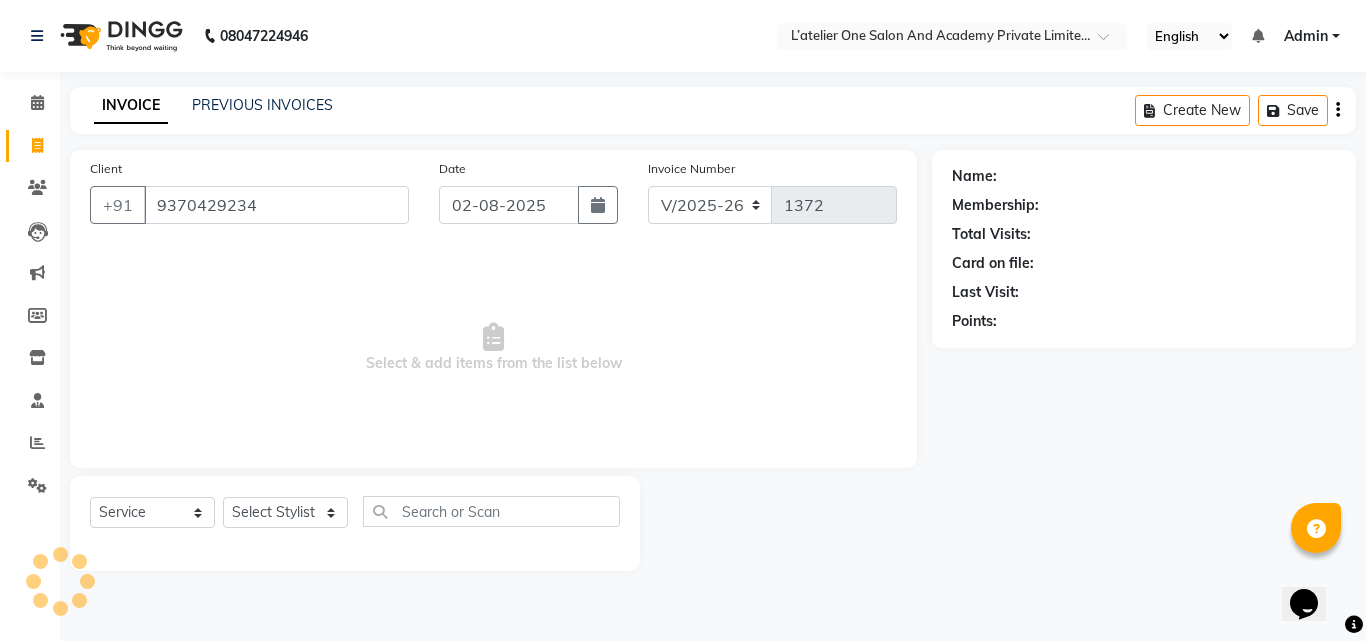 type on "9370429234" 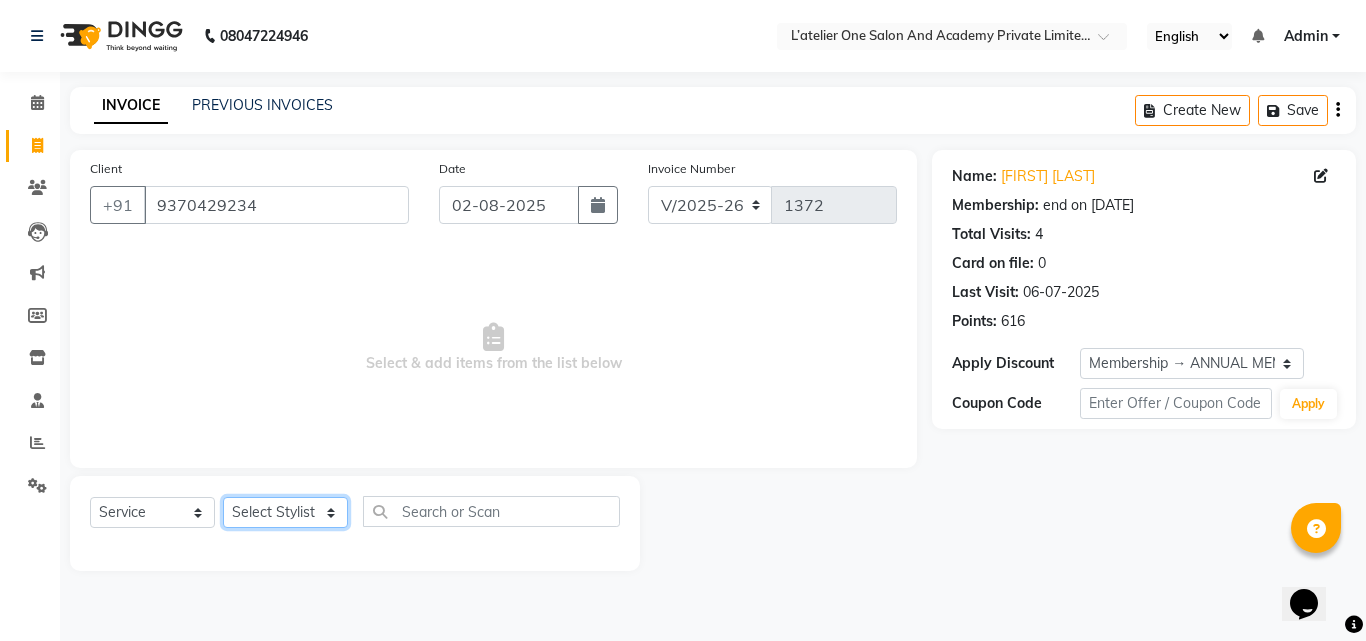 click on "Select Stylist [FIRST] [LAST] [FIRST] [LAST] [FIRST] [LAST] [FIRST] [LAST] [FIRST] [LAST] [FIRST] [LAST] [FIRST] [LAST] [FIRST] [LAST] [FIRST] [LAST]" 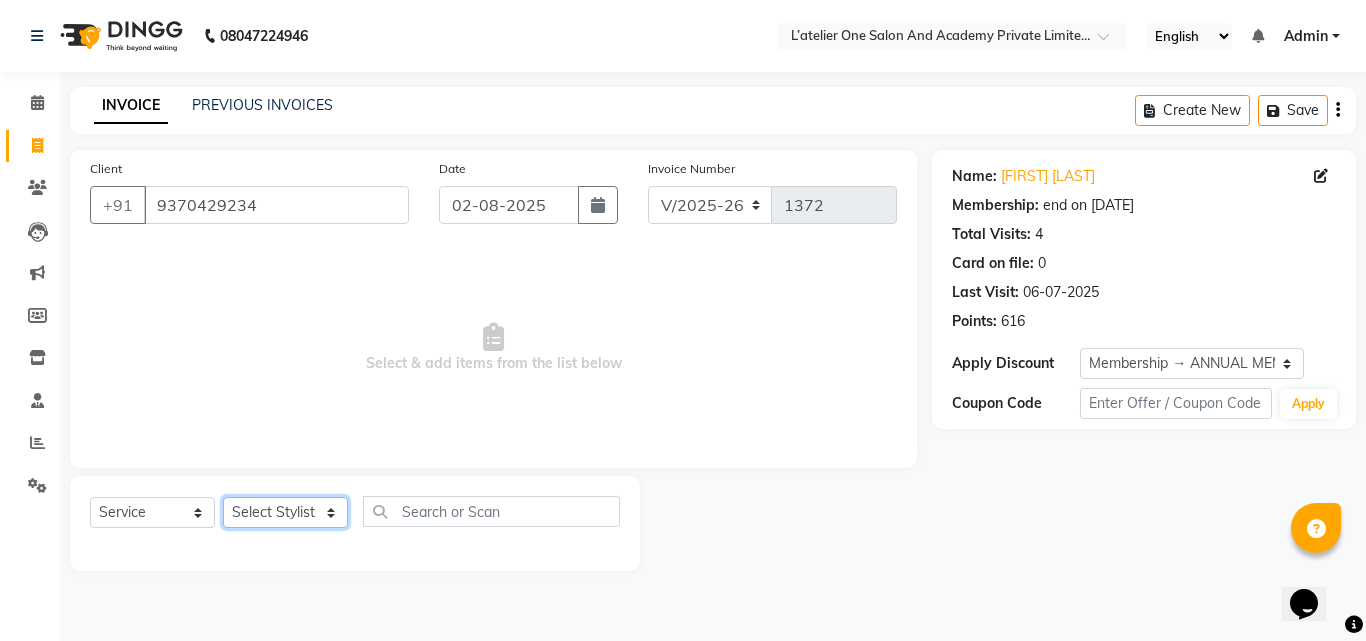 select on "69694" 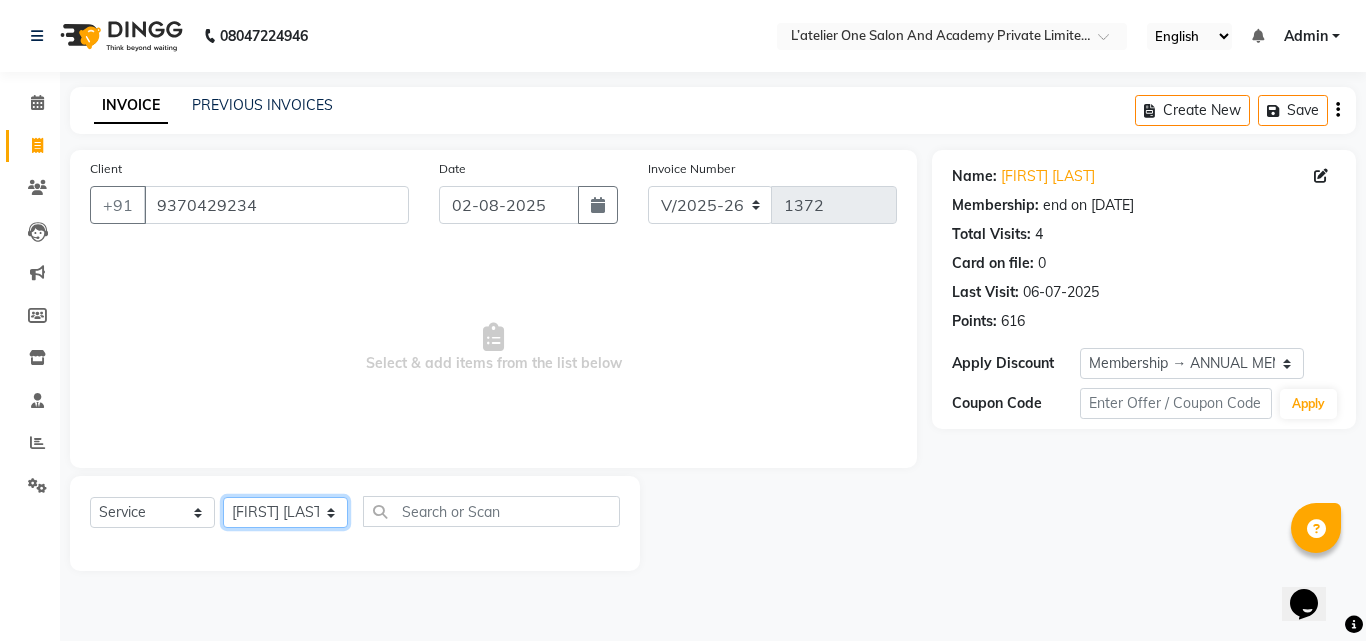 click on "Select Stylist [FIRST] [LAST] [FIRST] [LAST] [FIRST] [LAST] [FIRST] [LAST] [FIRST] [LAST] [FIRST] [LAST] [FIRST] [LAST] [FIRST] [LAST] [FIRST] [LAST]" 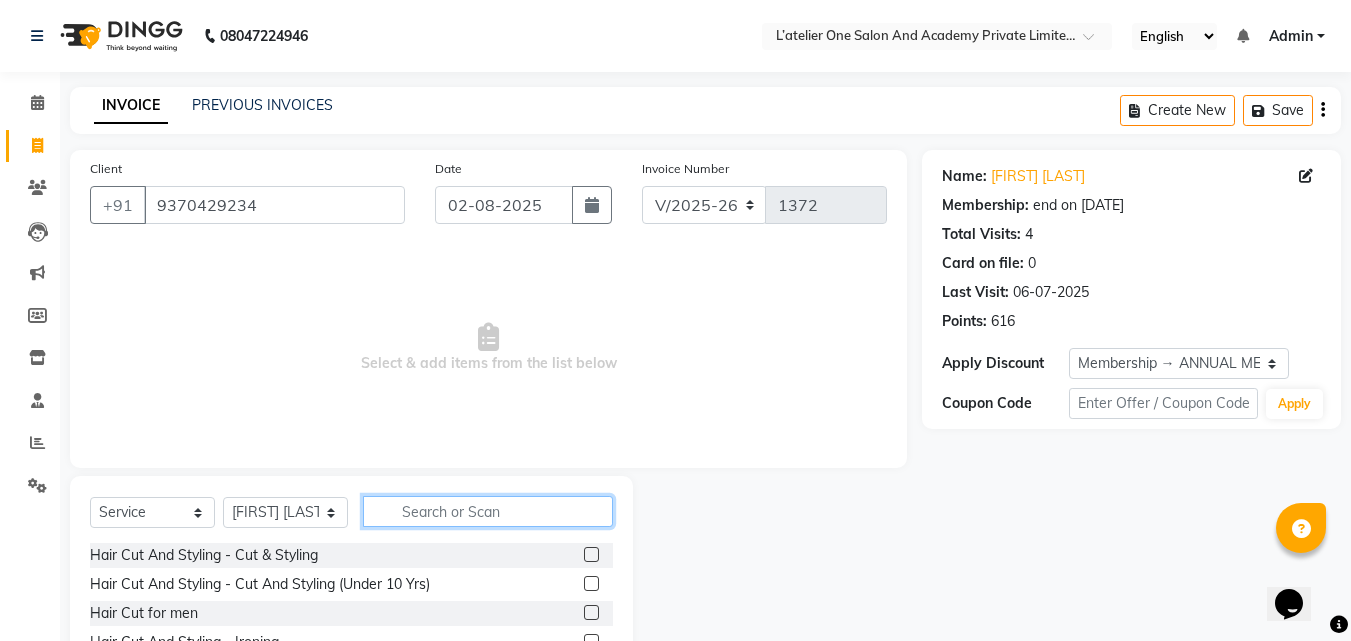 click 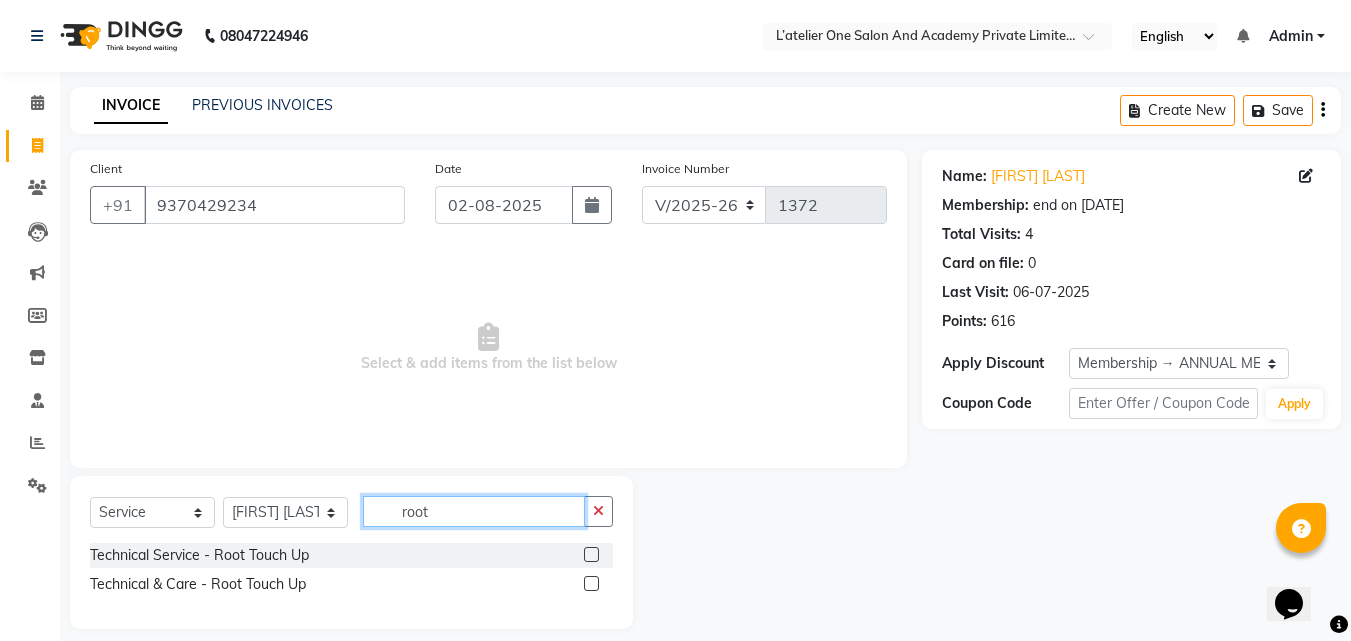 type on "root" 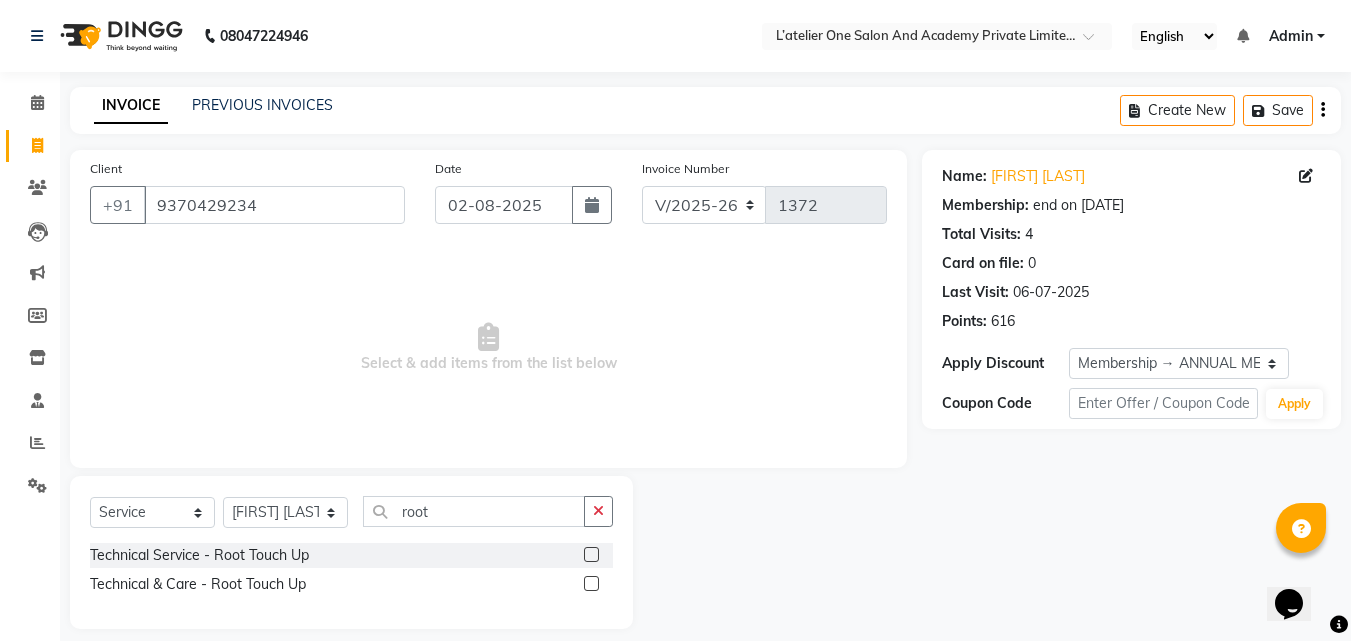click 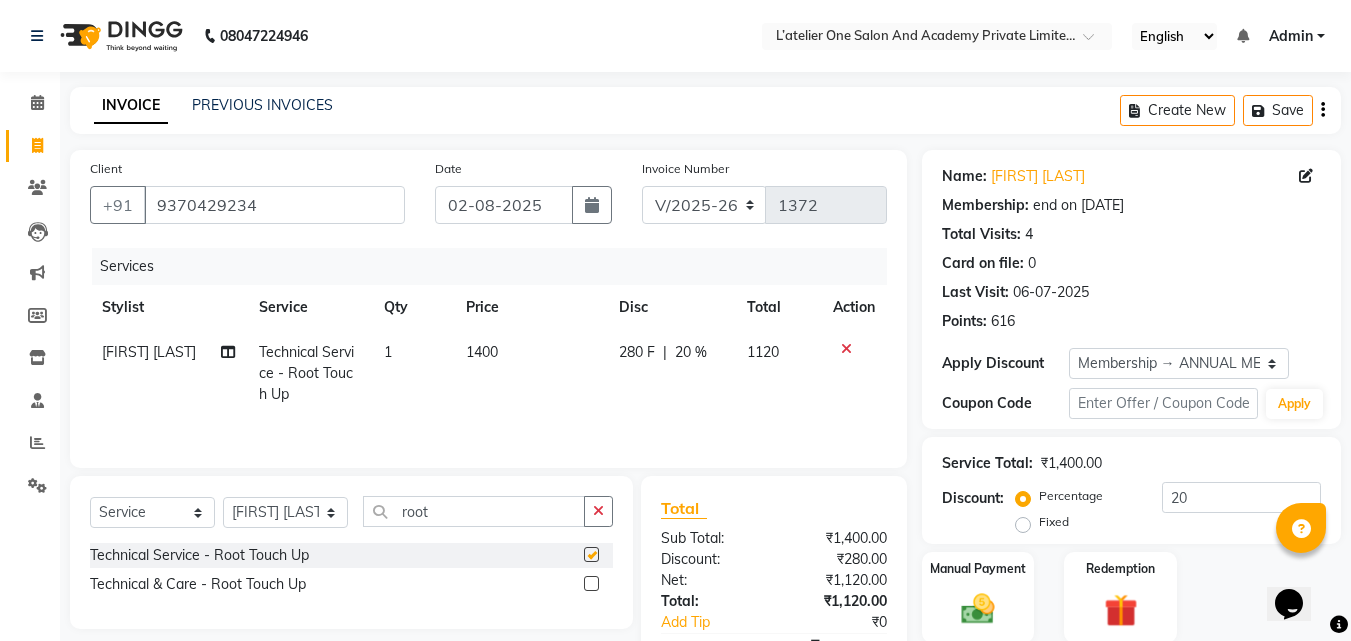 checkbox on "false" 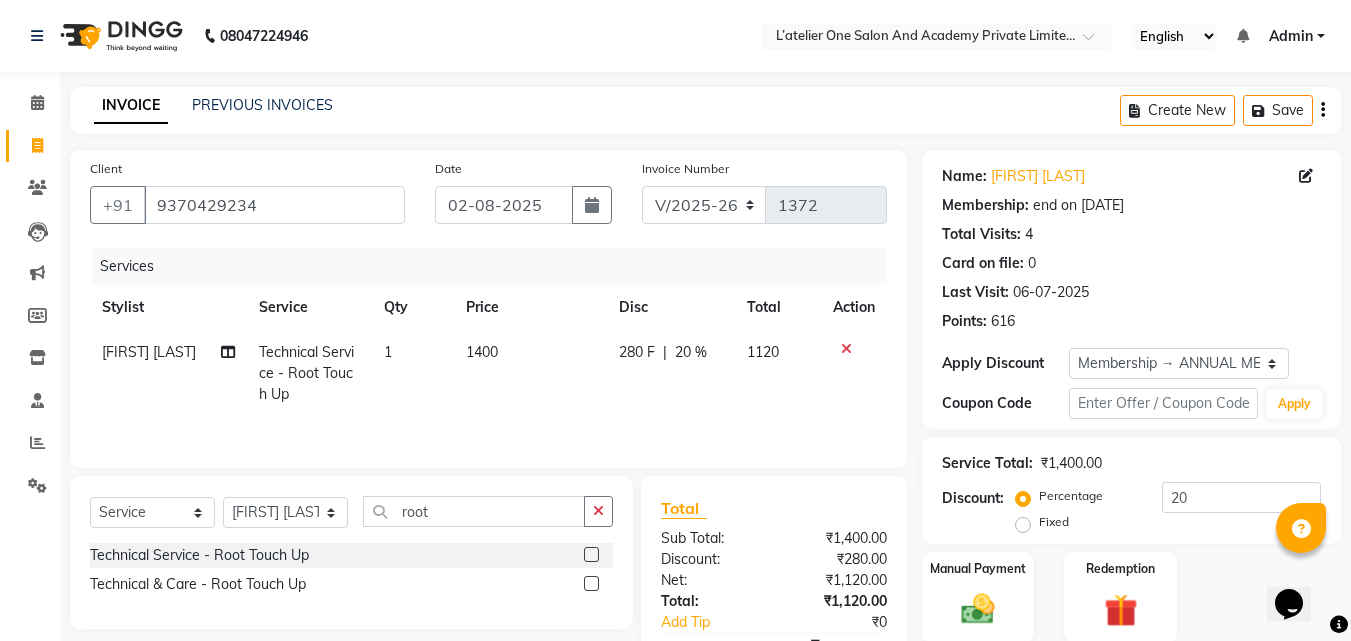 click on "1400" 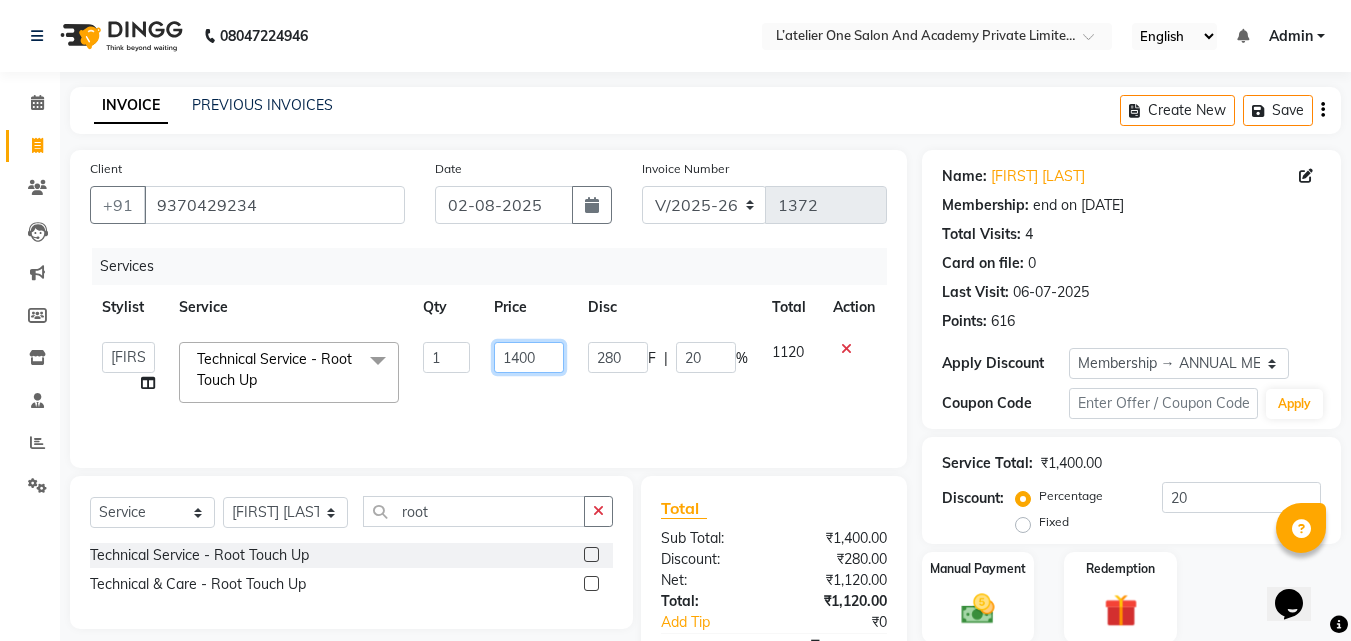 click on "1400" 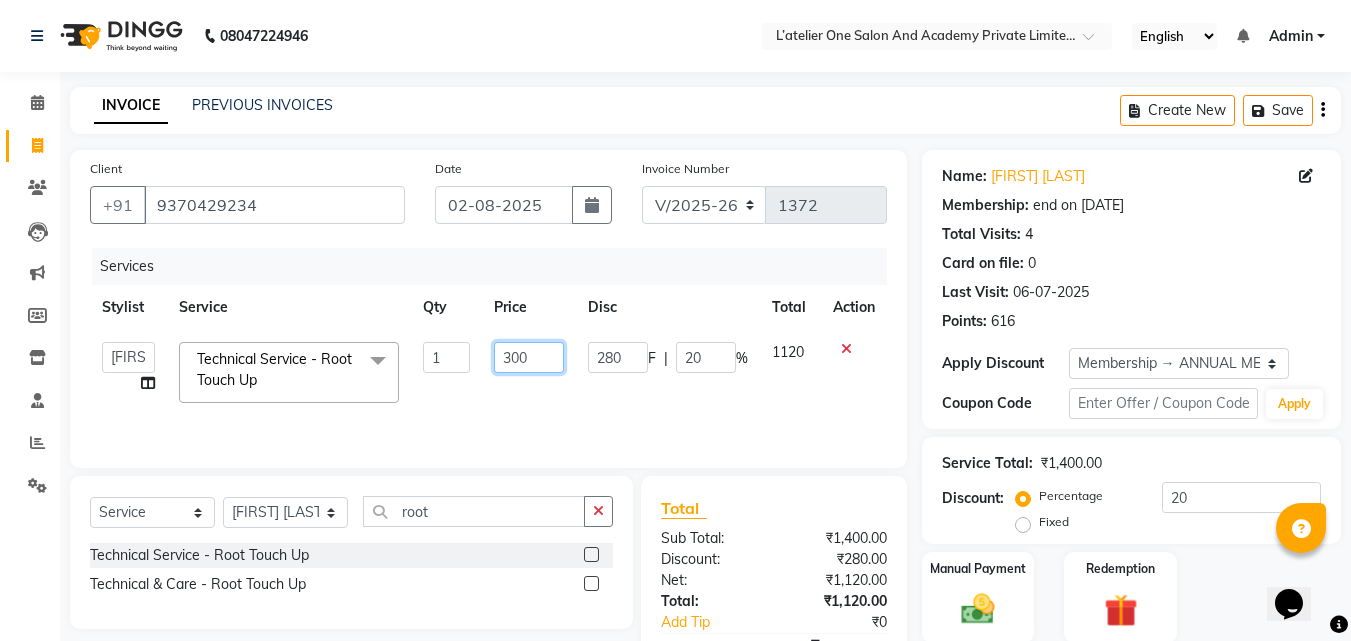 type on "3500" 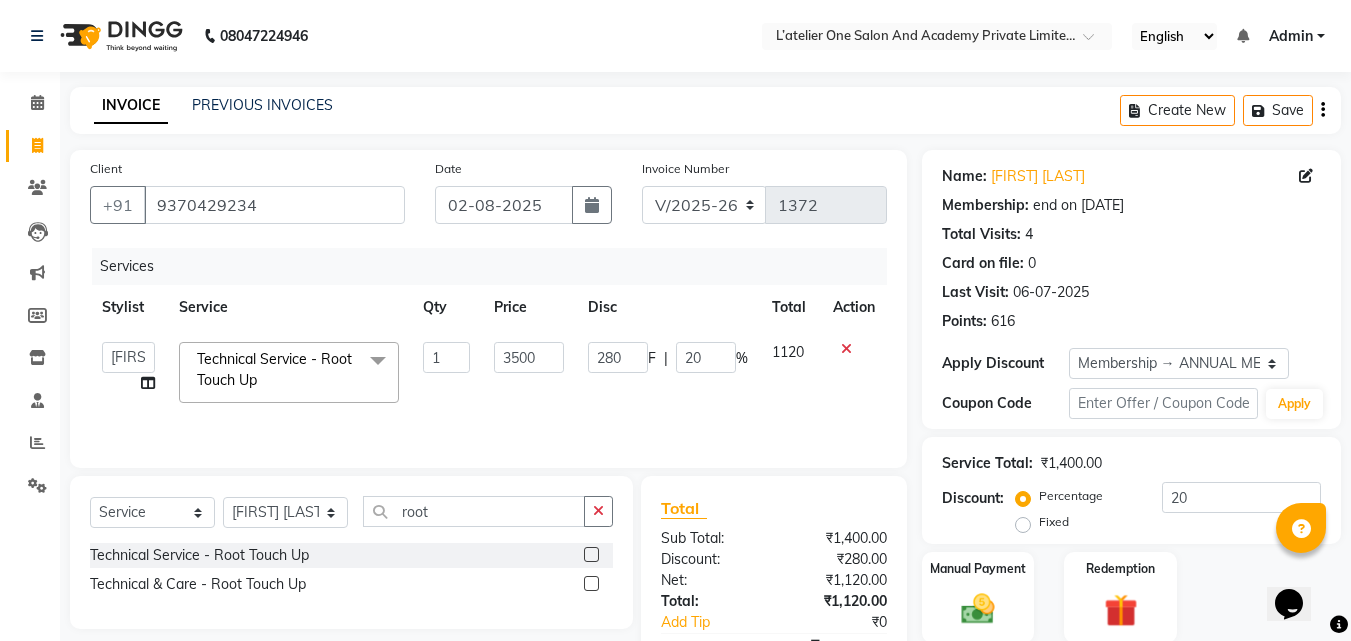 click on "3500" 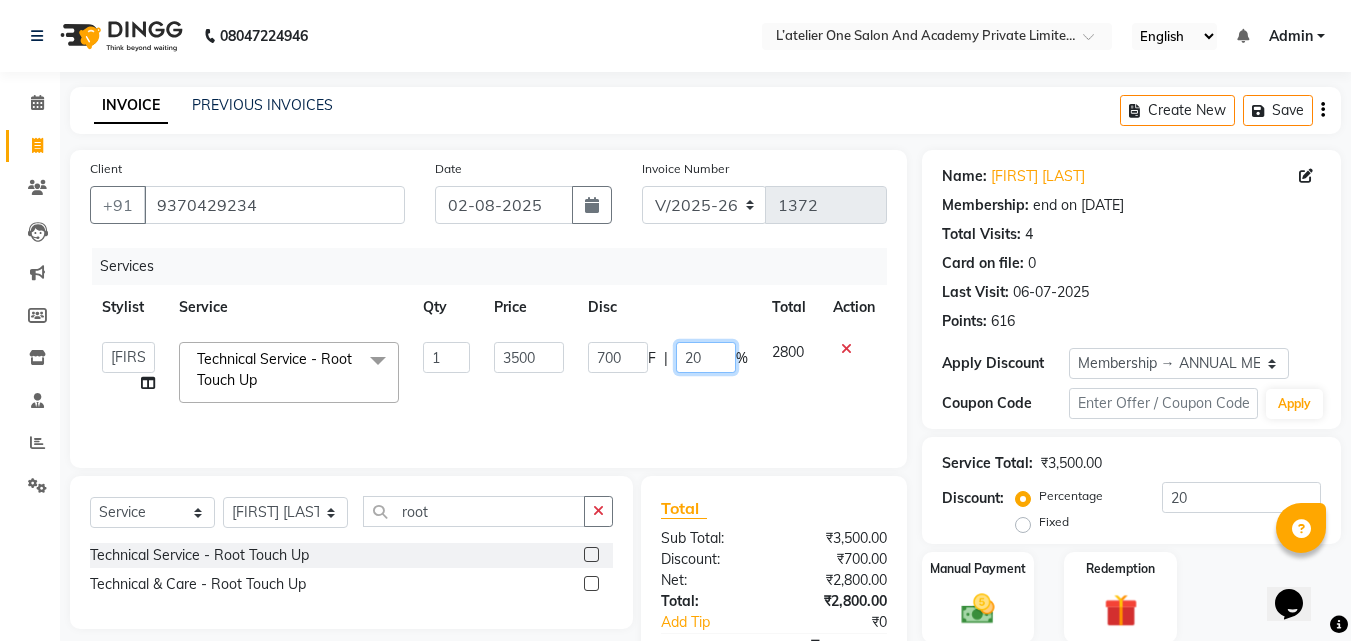 click on "20" 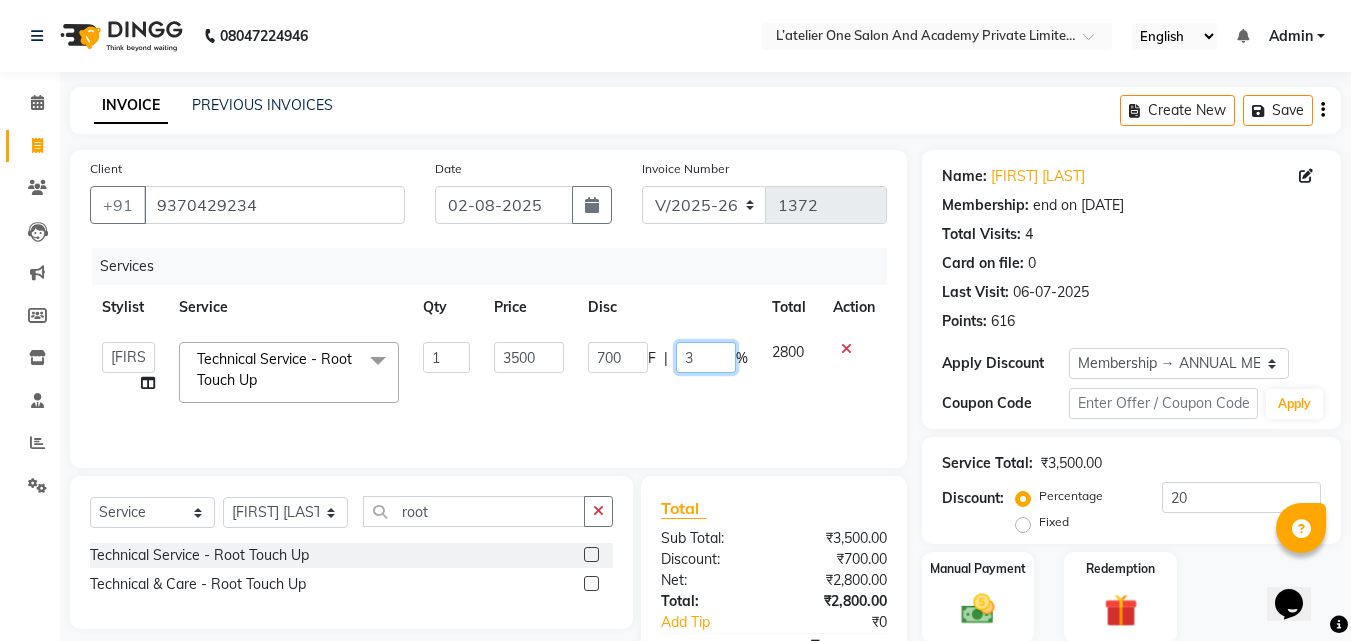 type on "30" 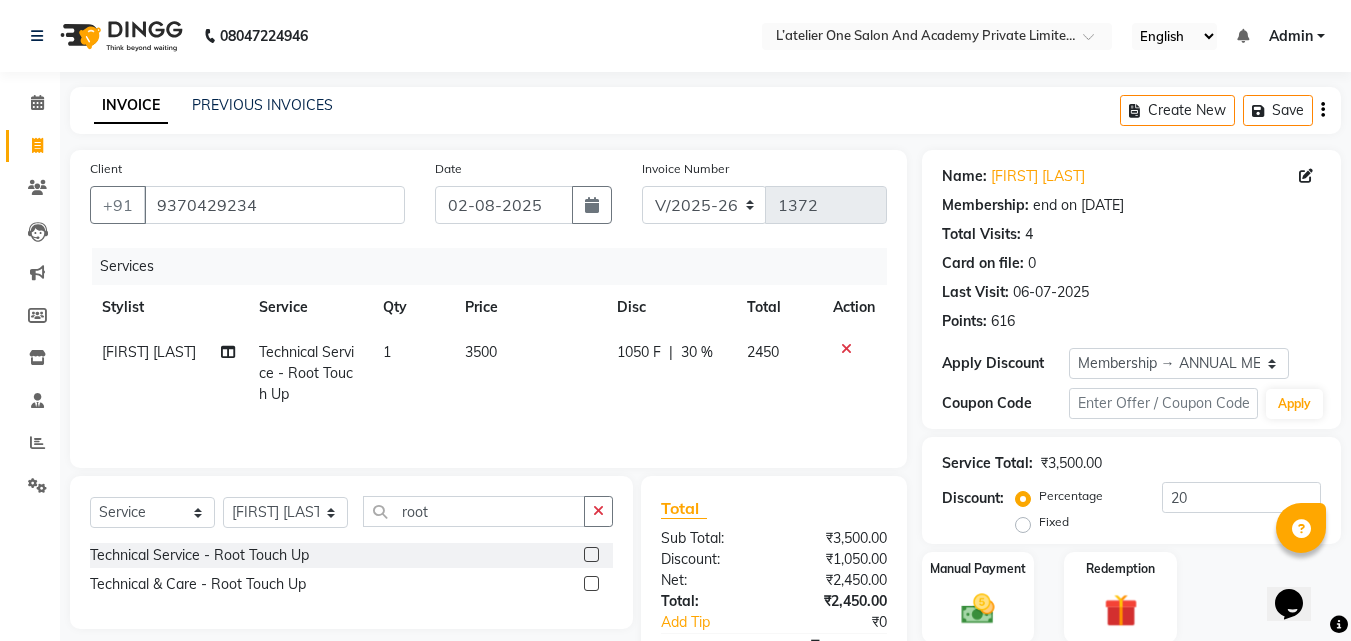 click on "1050 F | 30 %" 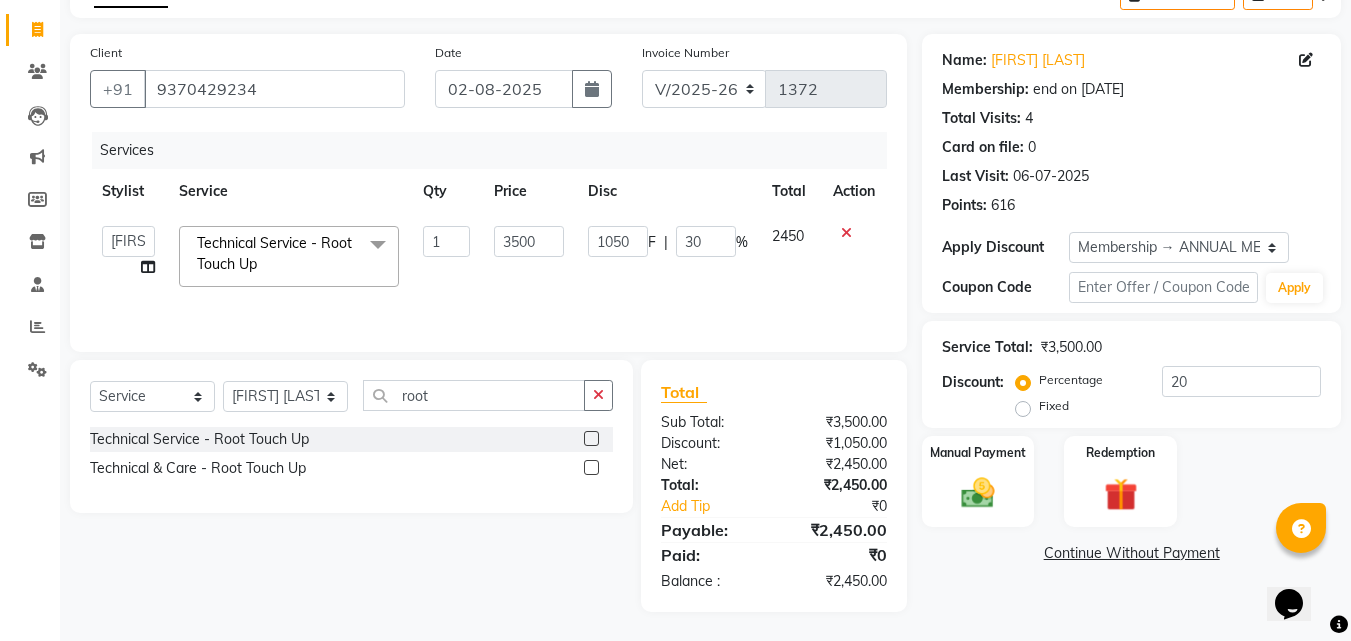 scroll, scrollTop: 117, scrollLeft: 0, axis: vertical 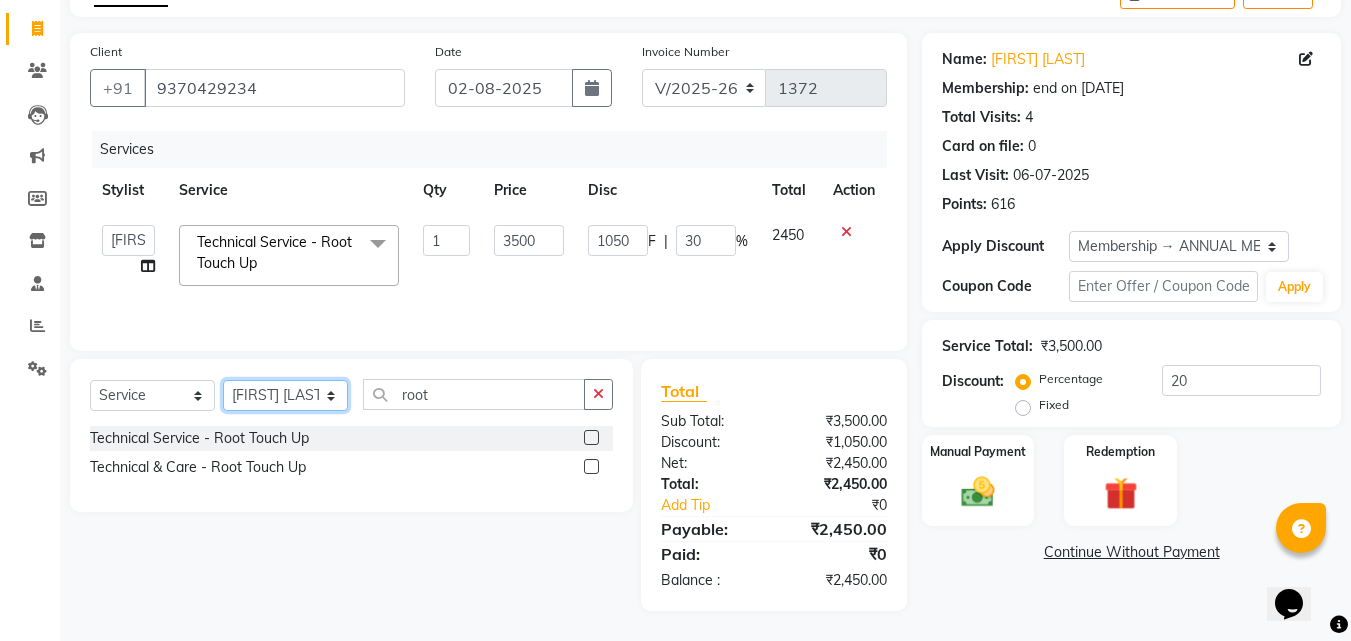 click on "Select Stylist [FIRST] [LAST] [FIRST] [LAST] [FIRST] [LAST] [FIRST] [LAST] [FIRST] [LAST] [FIRST] [LAST] [FIRST] [LAST] [FIRST] [LAST] [FIRST] [LAST]" 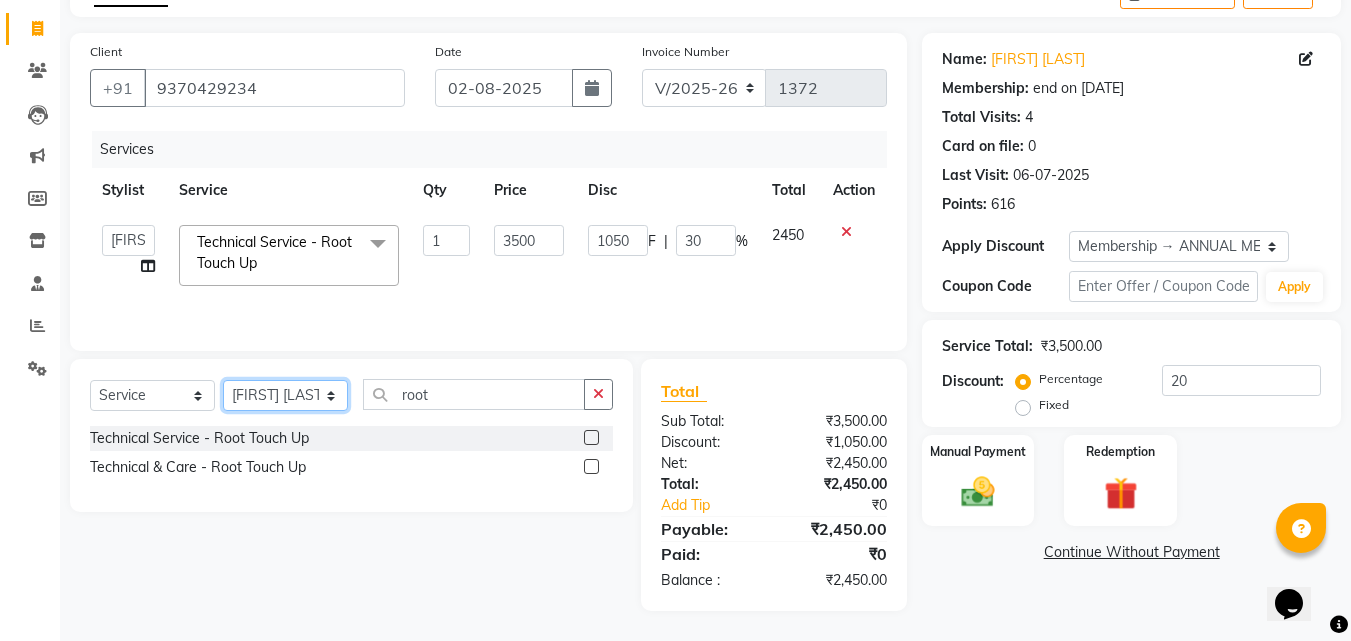 select on "55360" 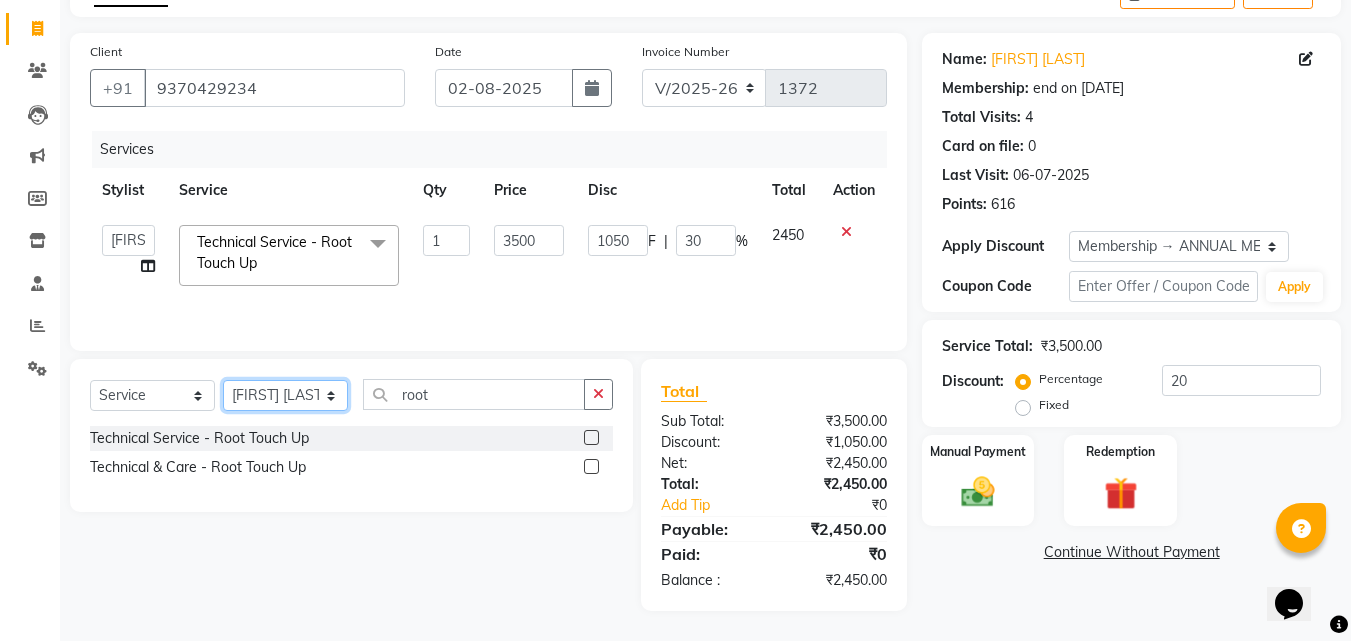 click on "Select Stylist [FIRST] [LAST] [FIRST] [LAST] [FIRST] [LAST] [FIRST] [LAST] [FIRST] [LAST] [FIRST] [LAST] [FIRST] [LAST] [FIRST] [LAST] [FIRST] [LAST]" 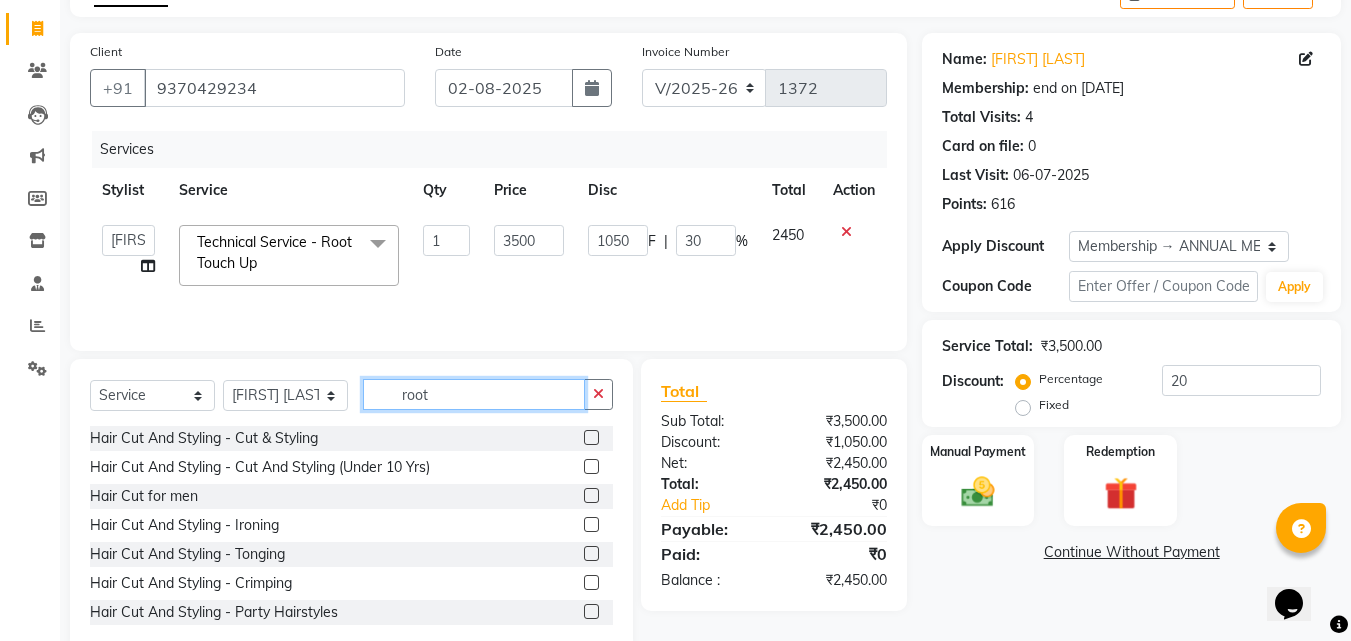 click on "root" 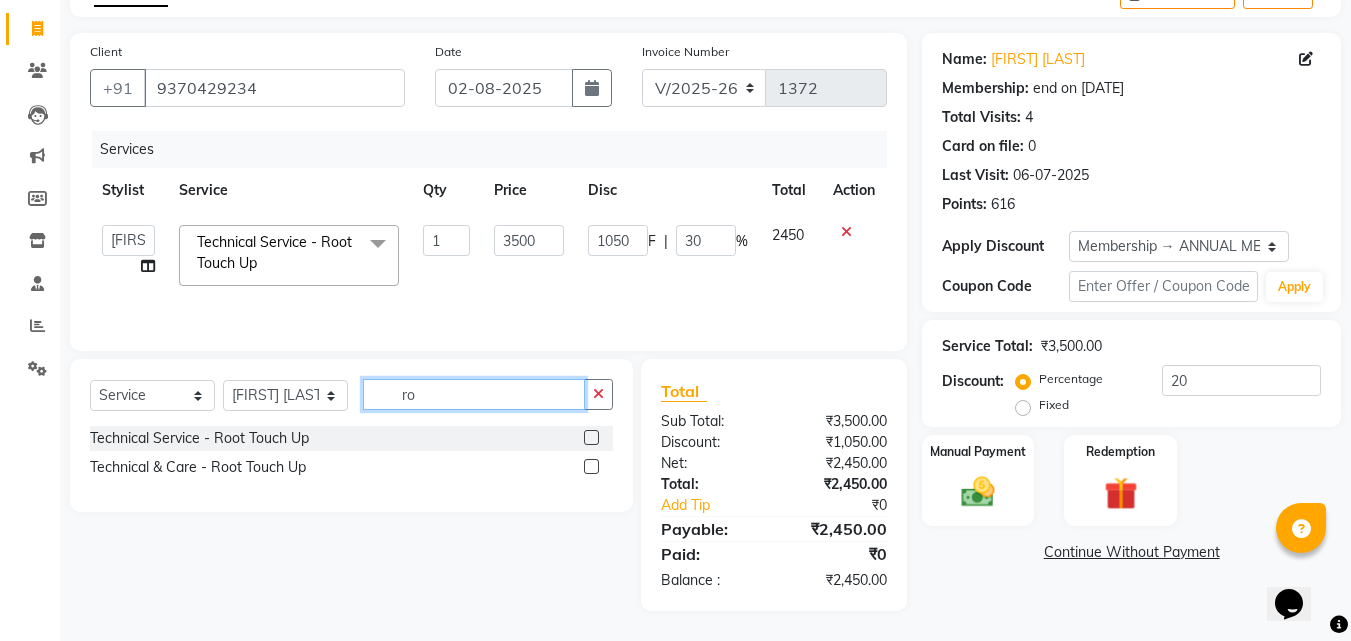 type on "r" 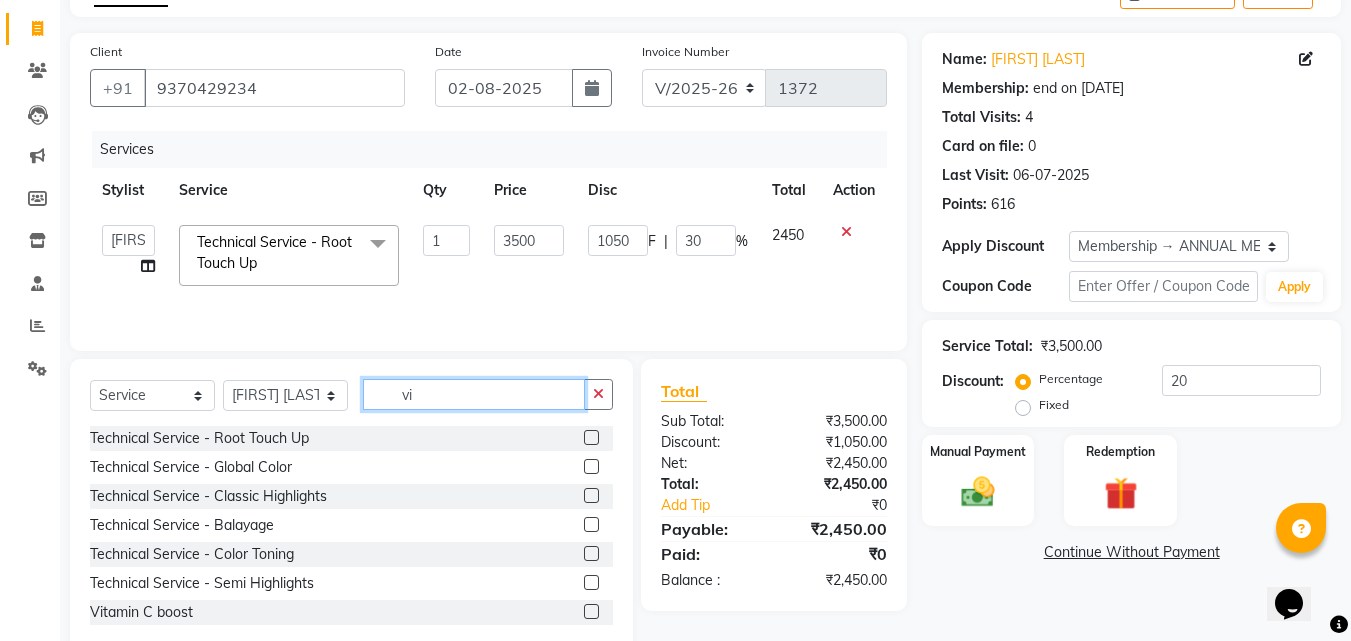 type on "v" 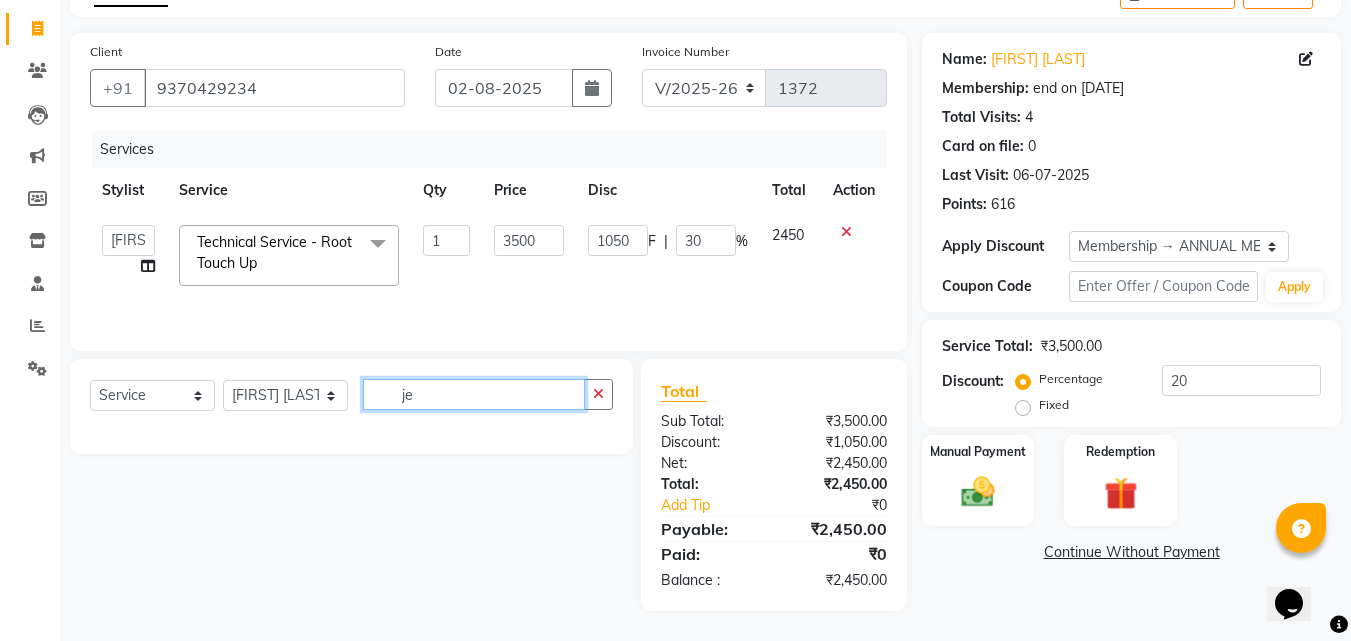 type on "j" 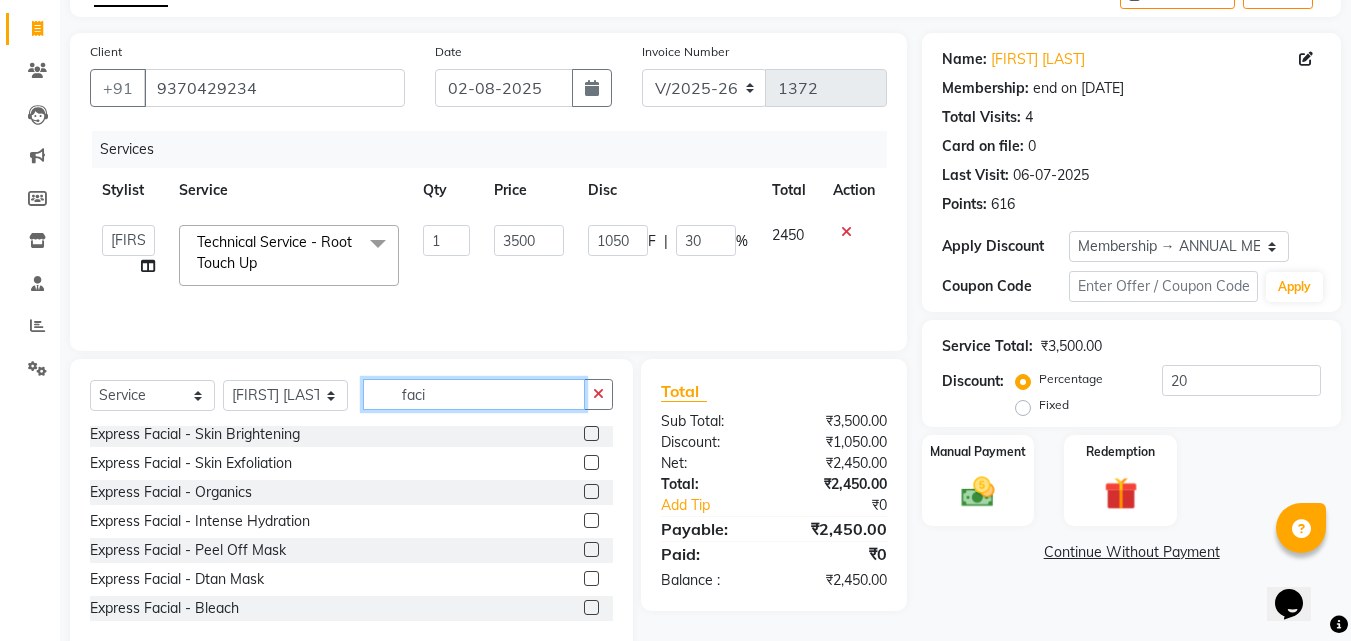 scroll, scrollTop: 160, scrollLeft: 0, axis: vertical 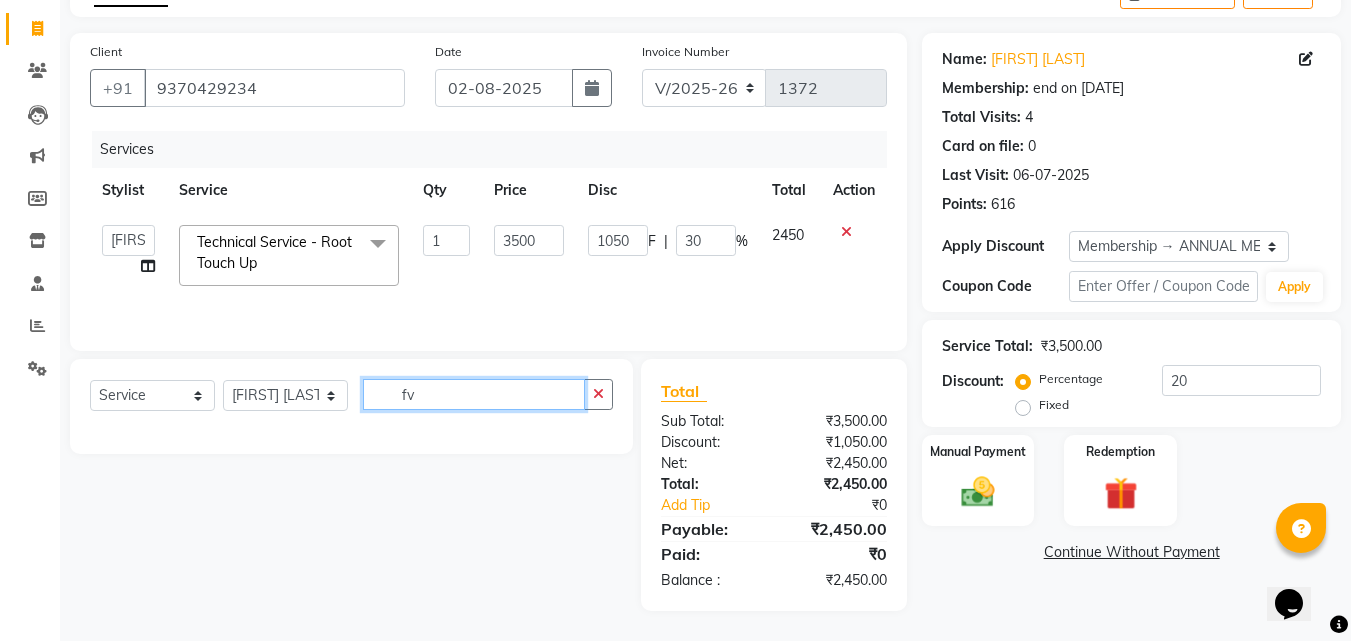 type on "f" 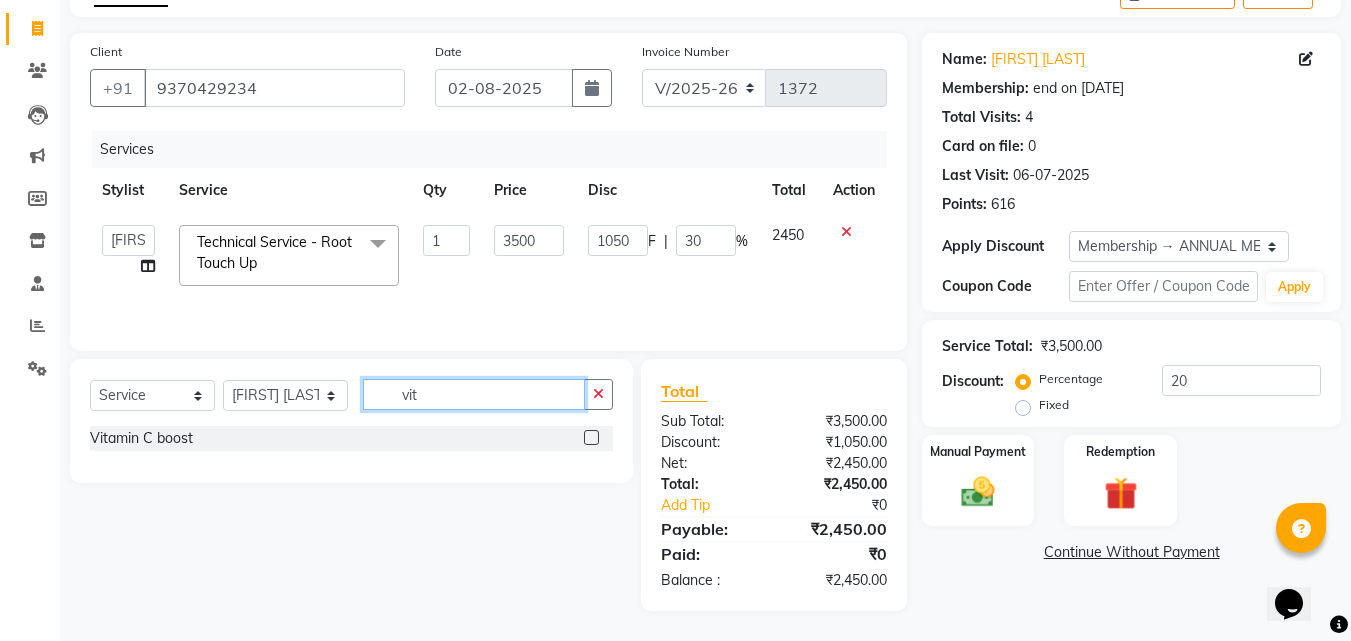 type on "vit" 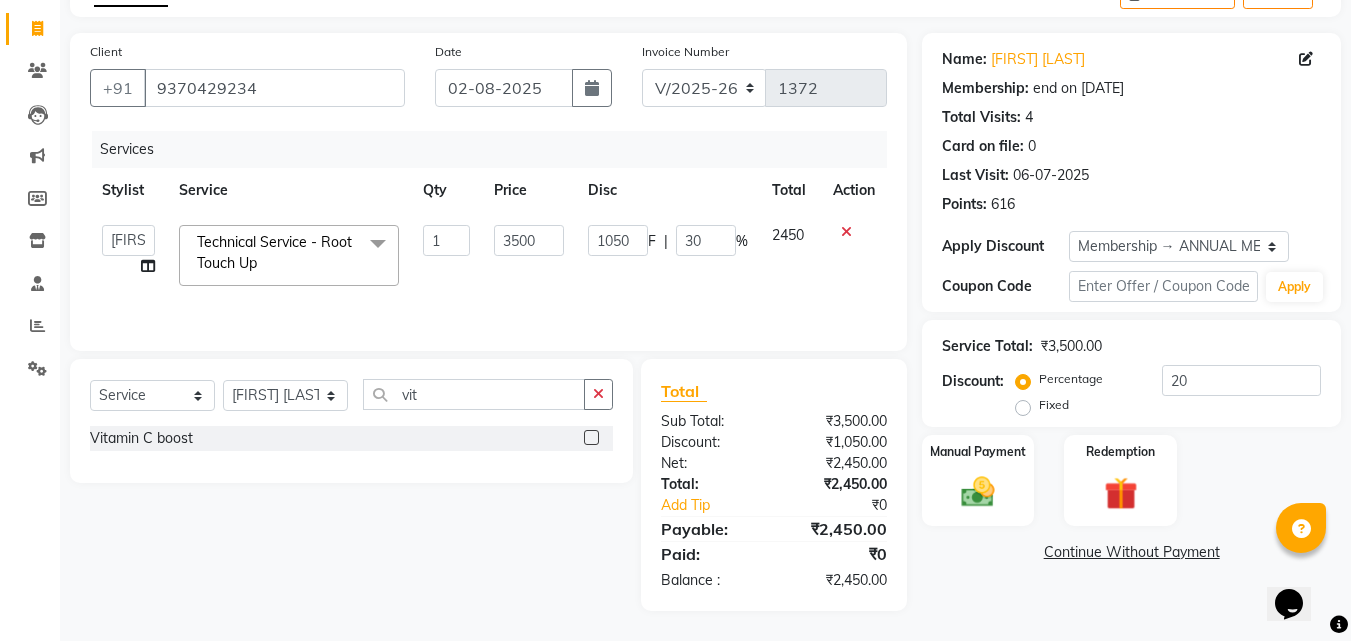 click 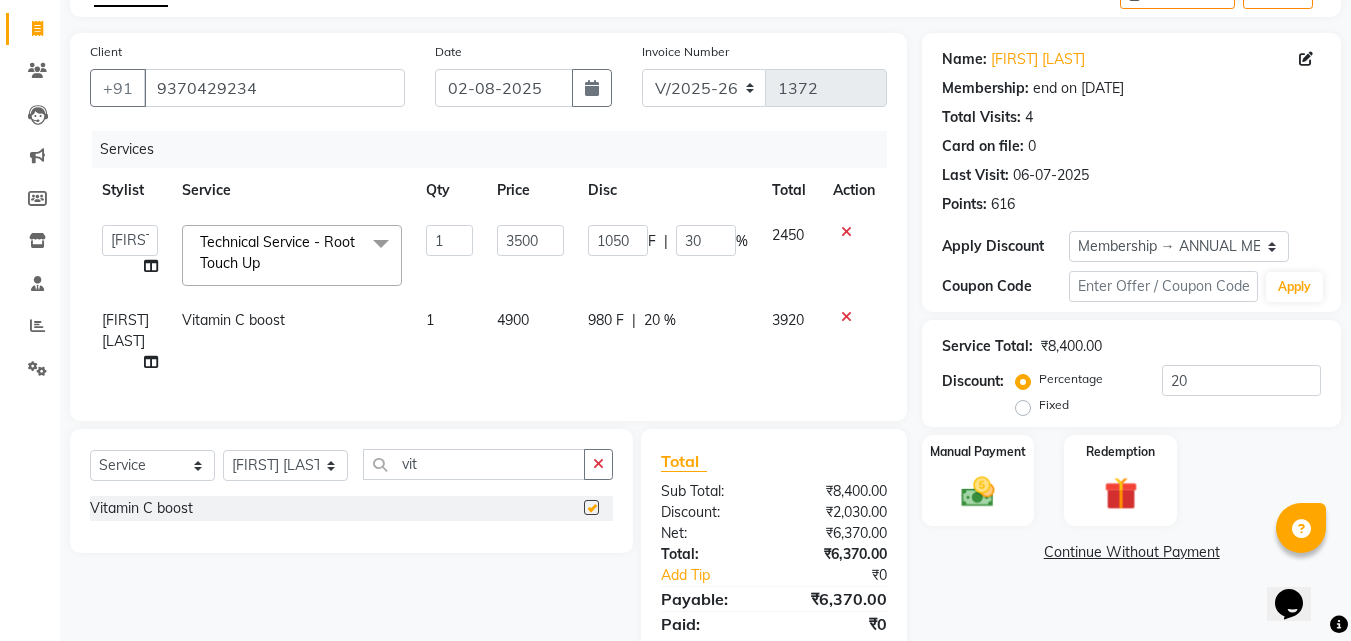 checkbox on "false" 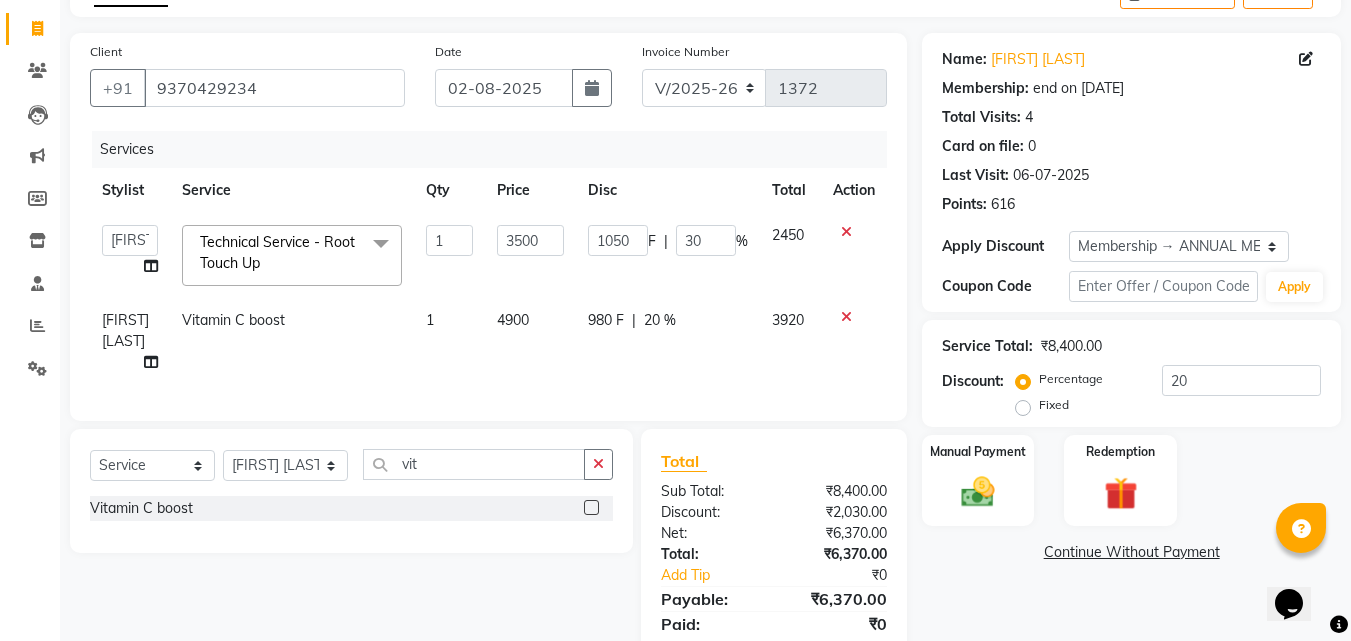 click on "4900" 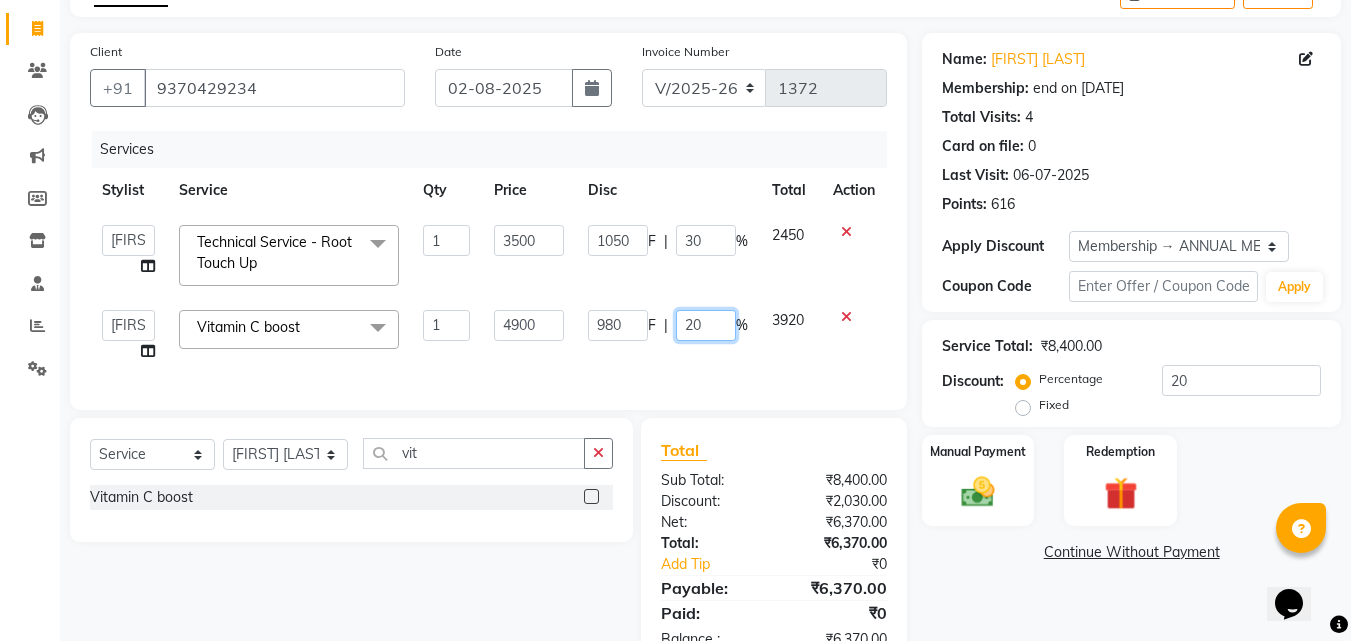 click on "20" 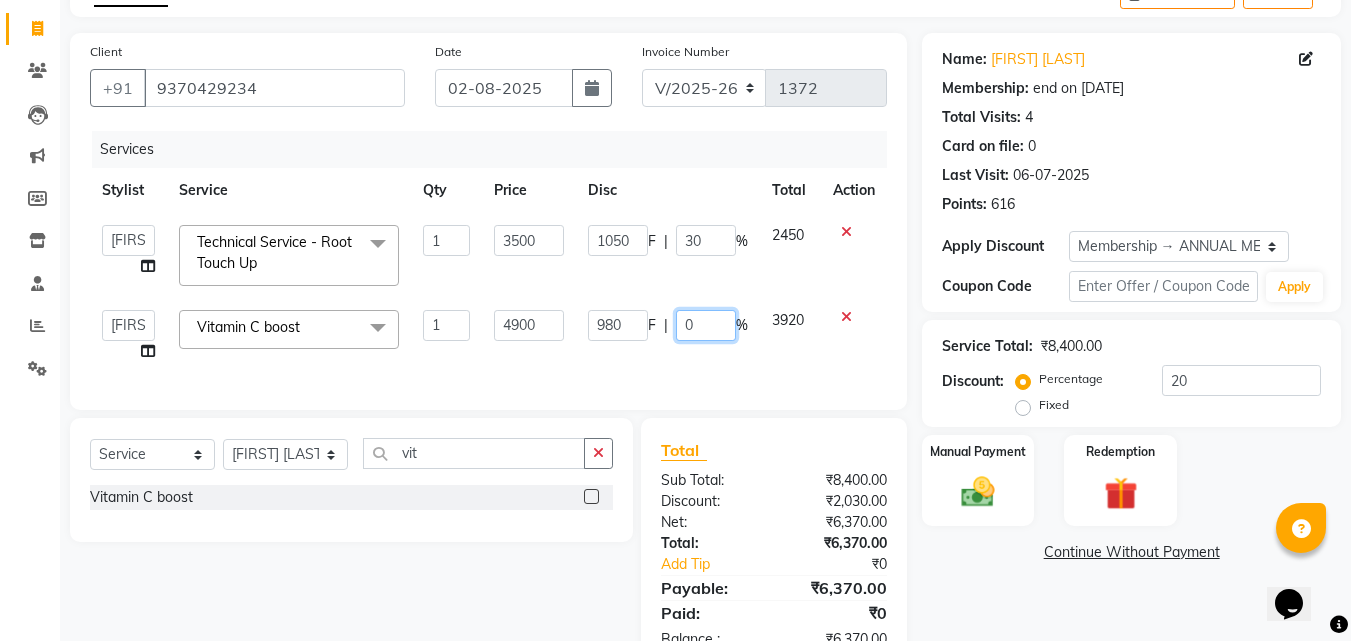 type on "50" 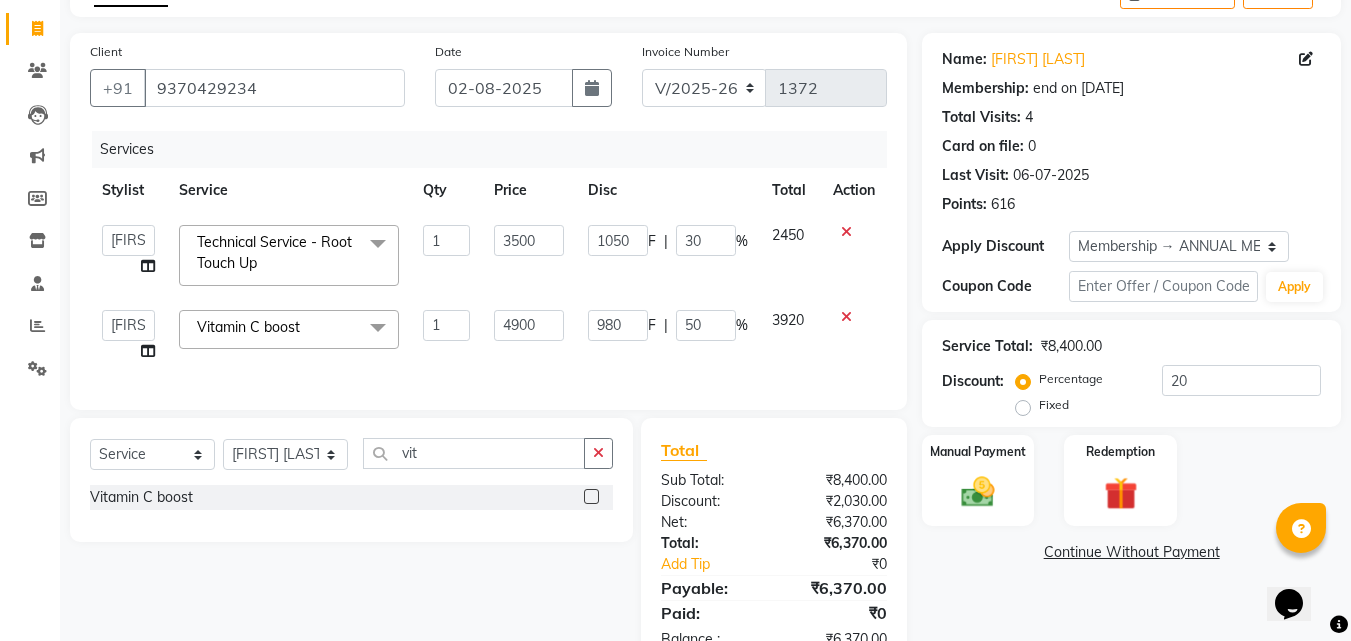 click on "980 F | 50 %" 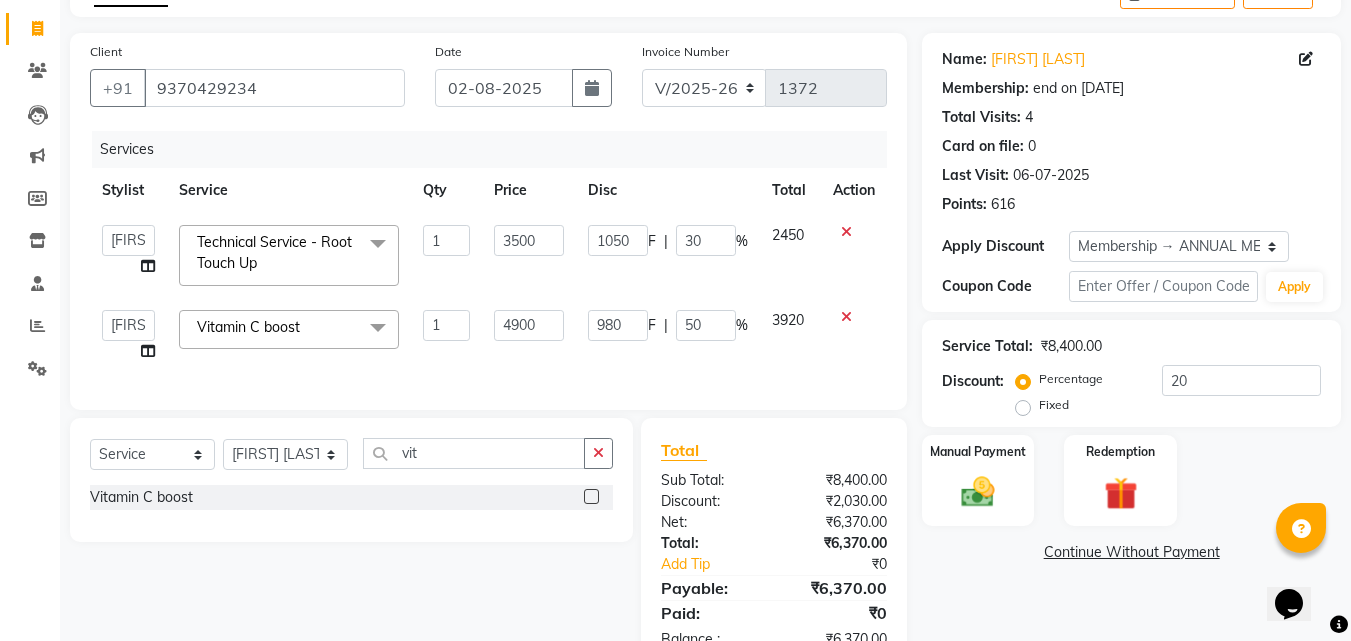 select on "55360" 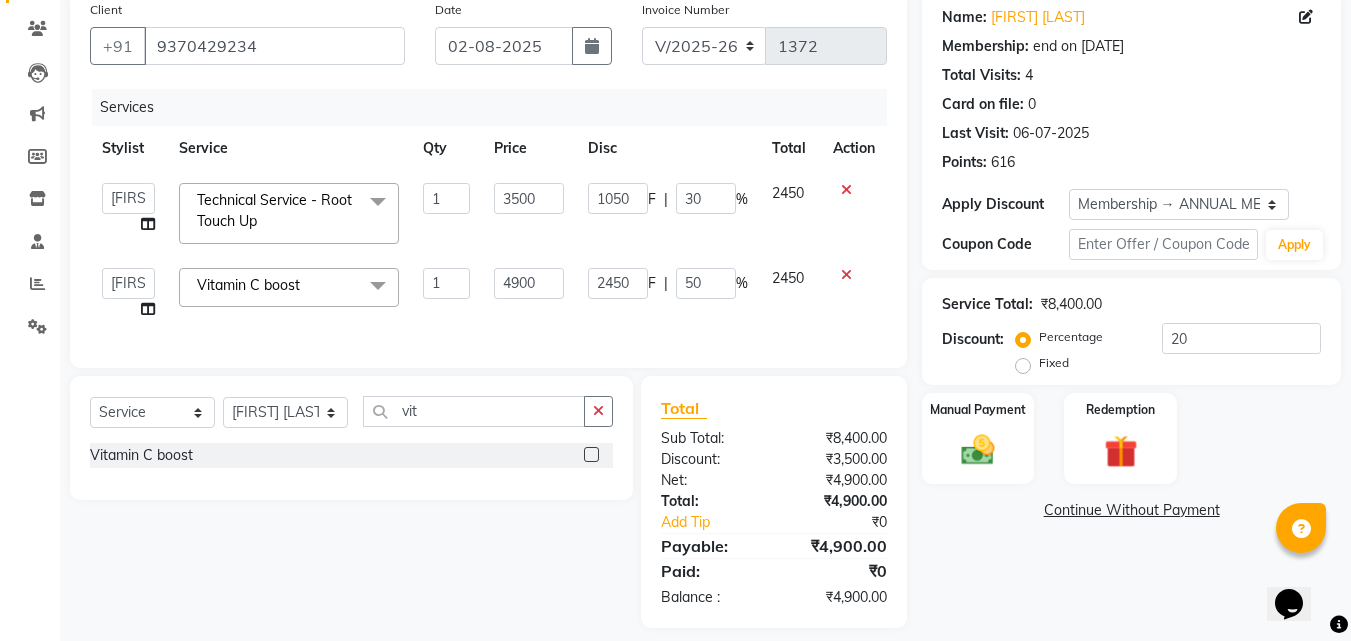 scroll, scrollTop: 191, scrollLeft: 0, axis: vertical 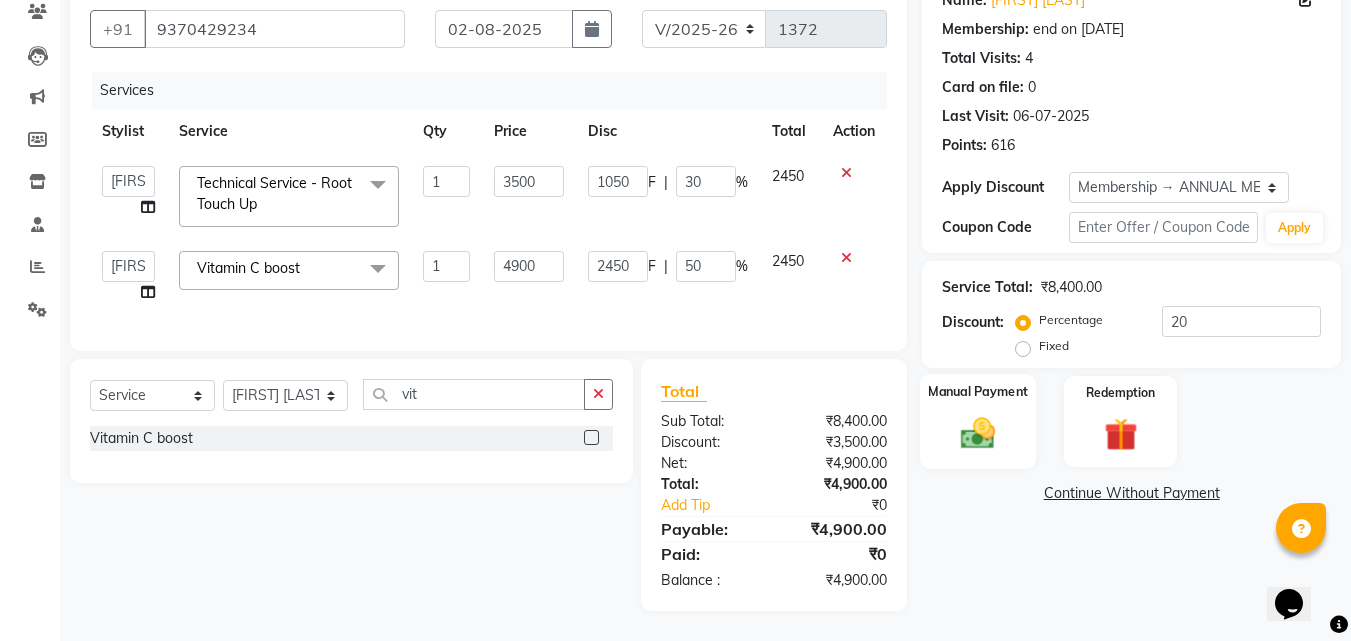 click 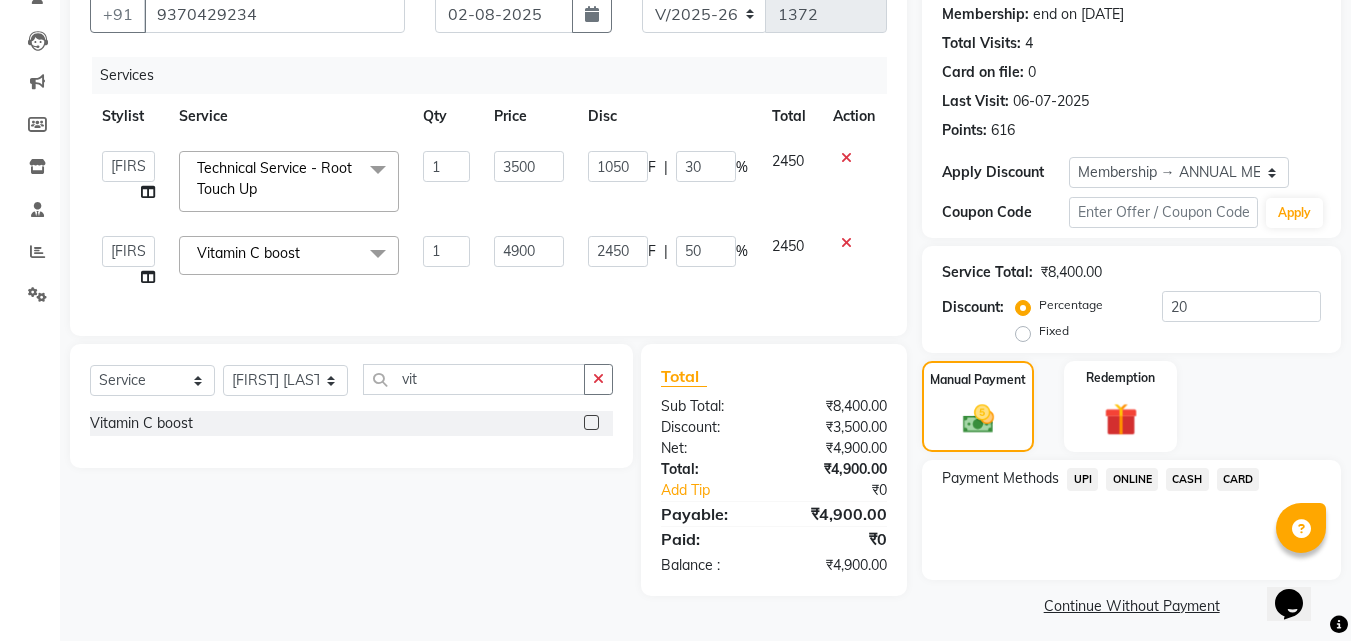 click on "UPI" 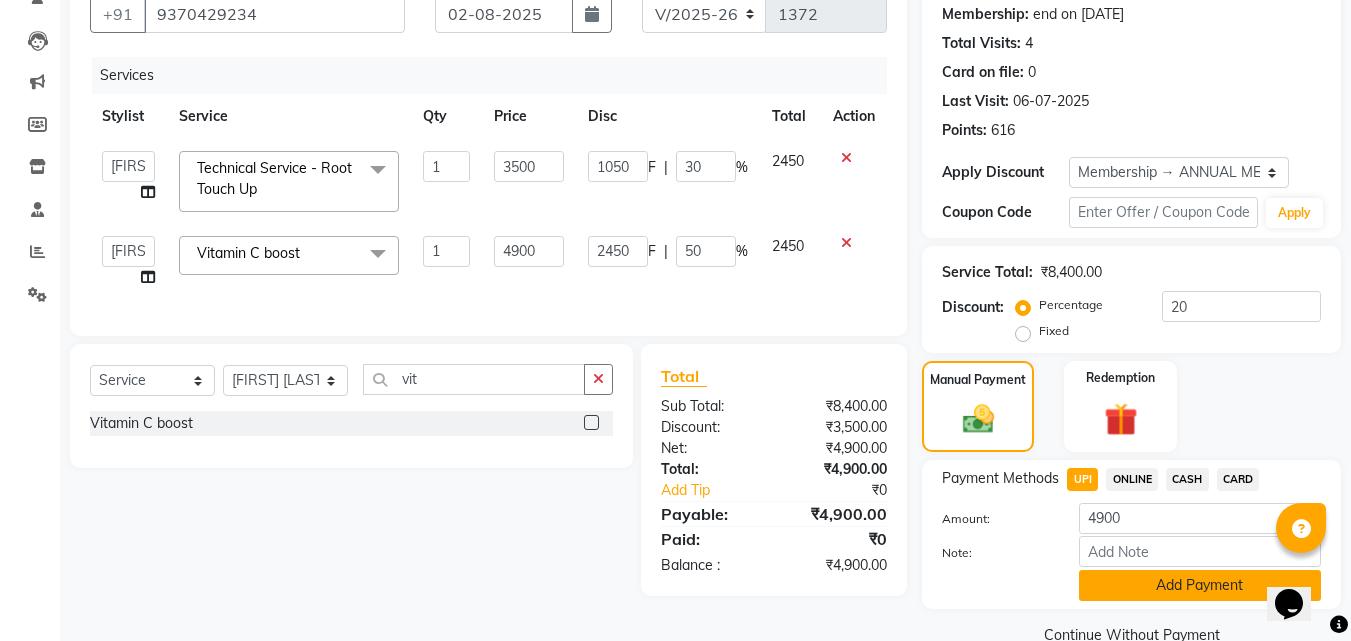 click on "Add Payment" 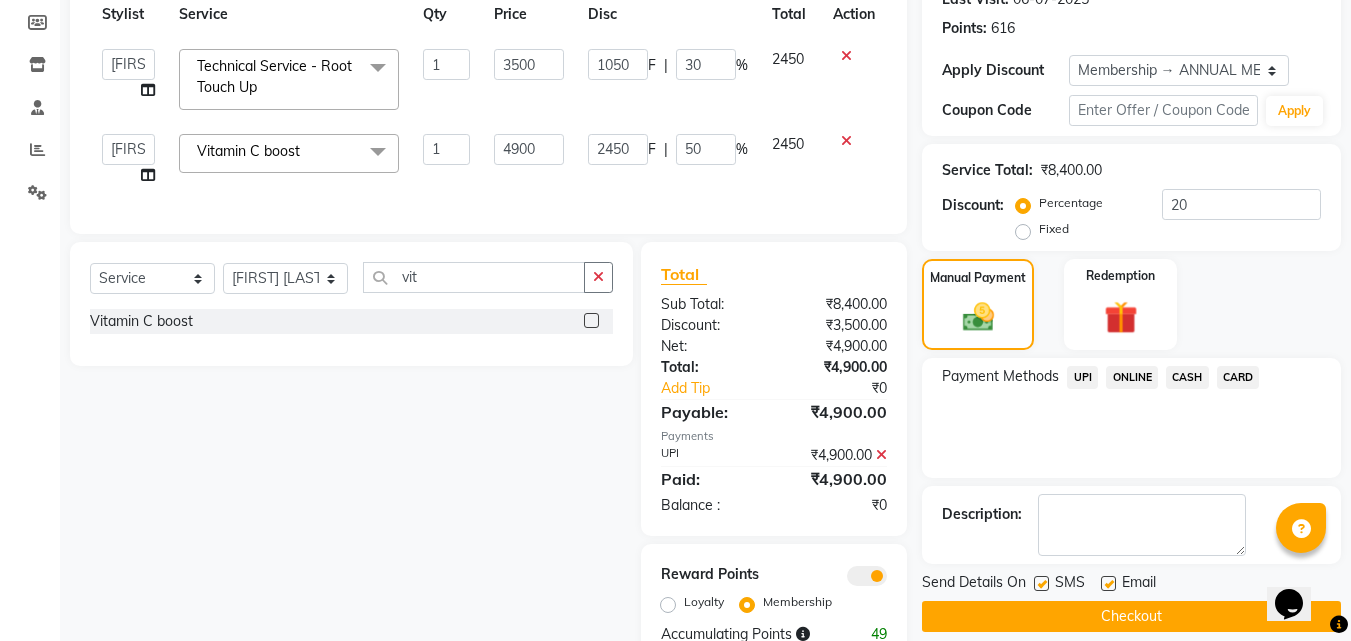 scroll, scrollTop: 362, scrollLeft: 0, axis: vertical 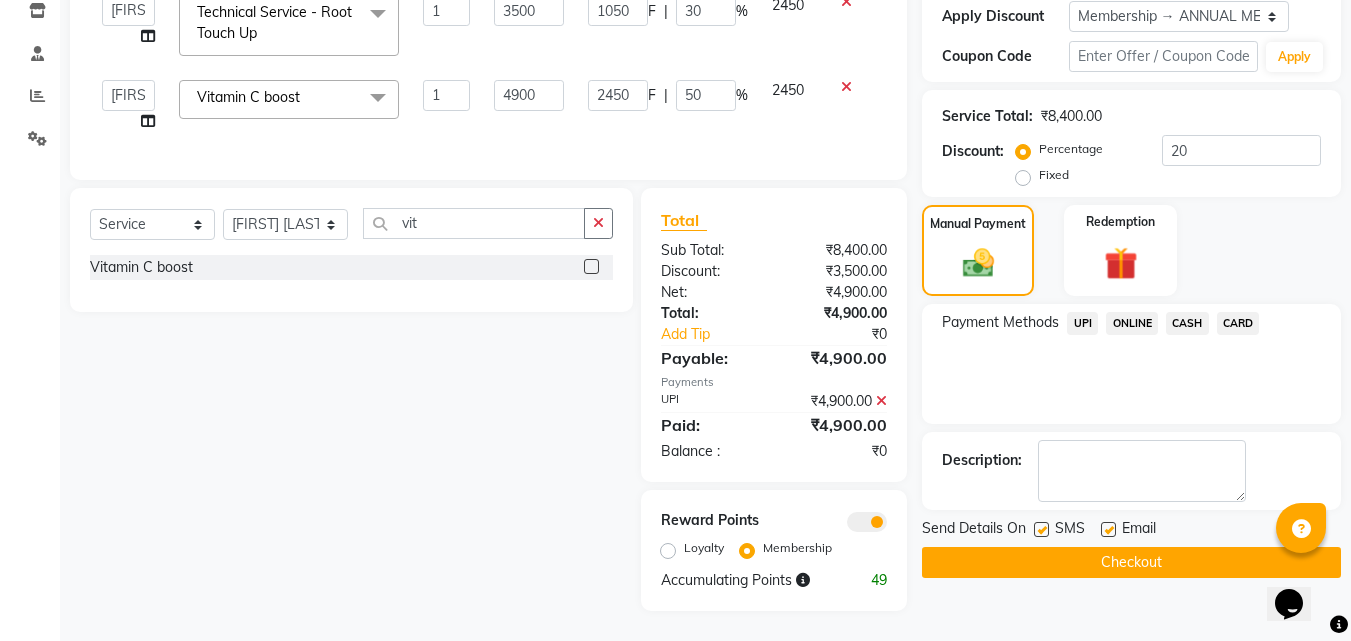 click on "Checkout" 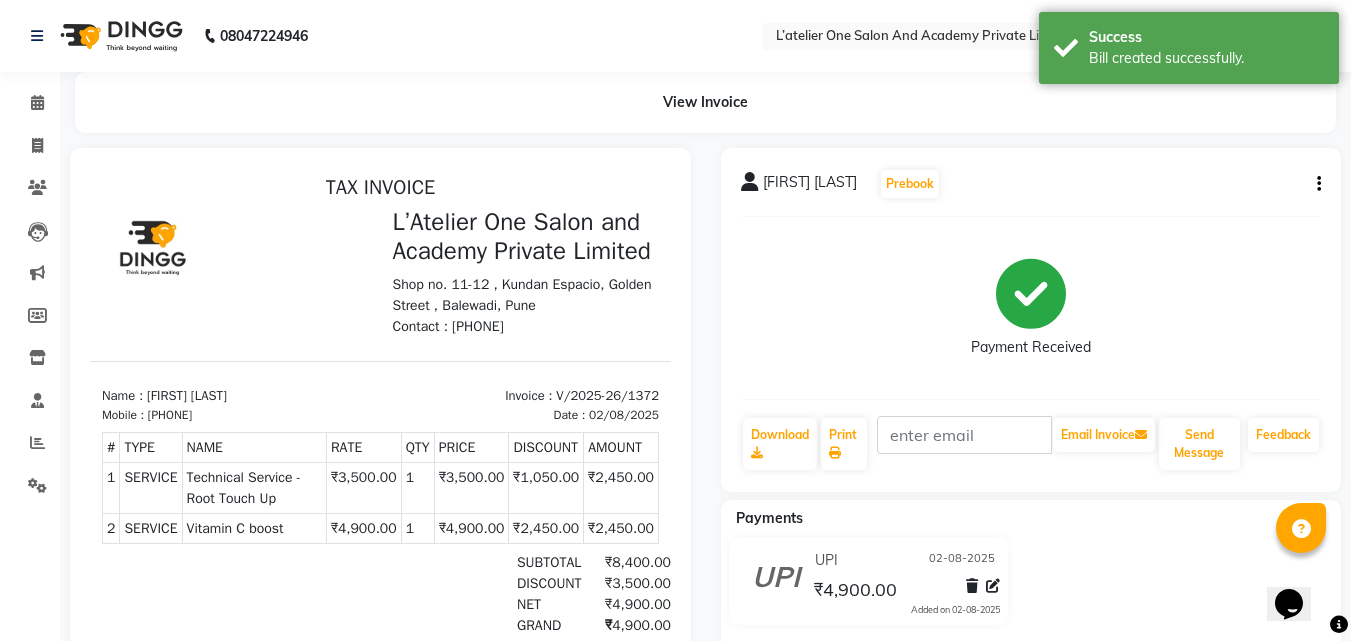 scroll, scrollTop: 0, scrollLeft: 0, axis: both 